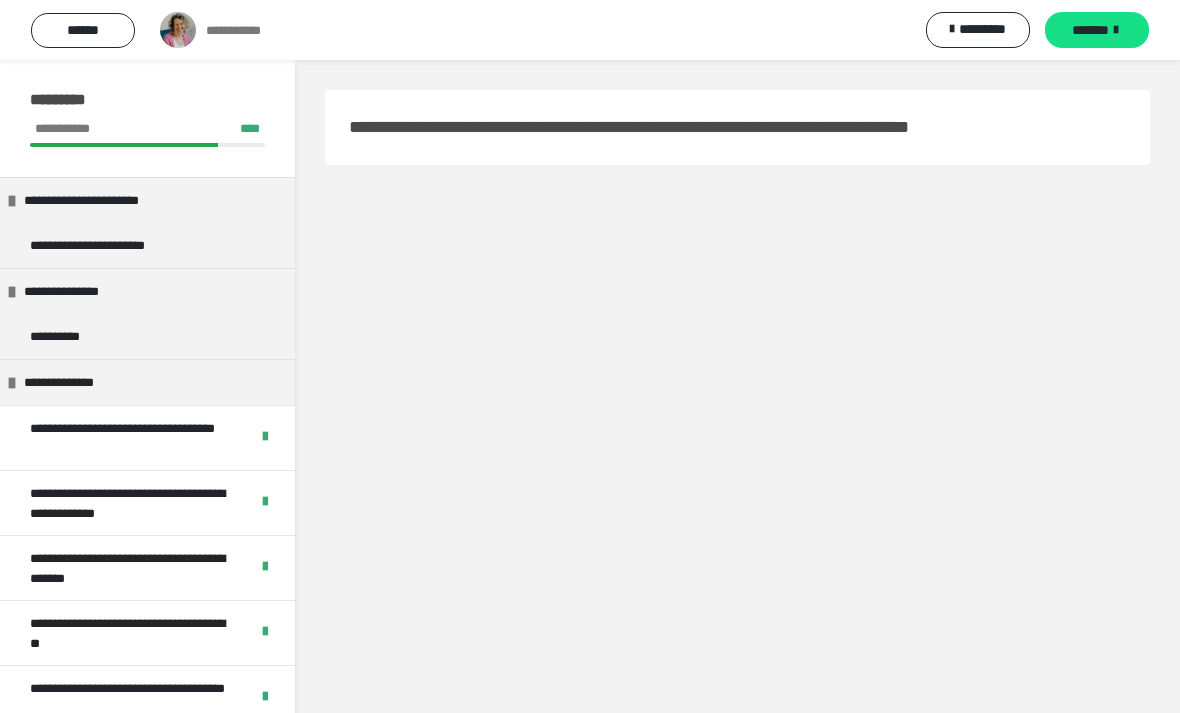 scroll, scrollTop: 0, scrollLeft: 0, axis: both 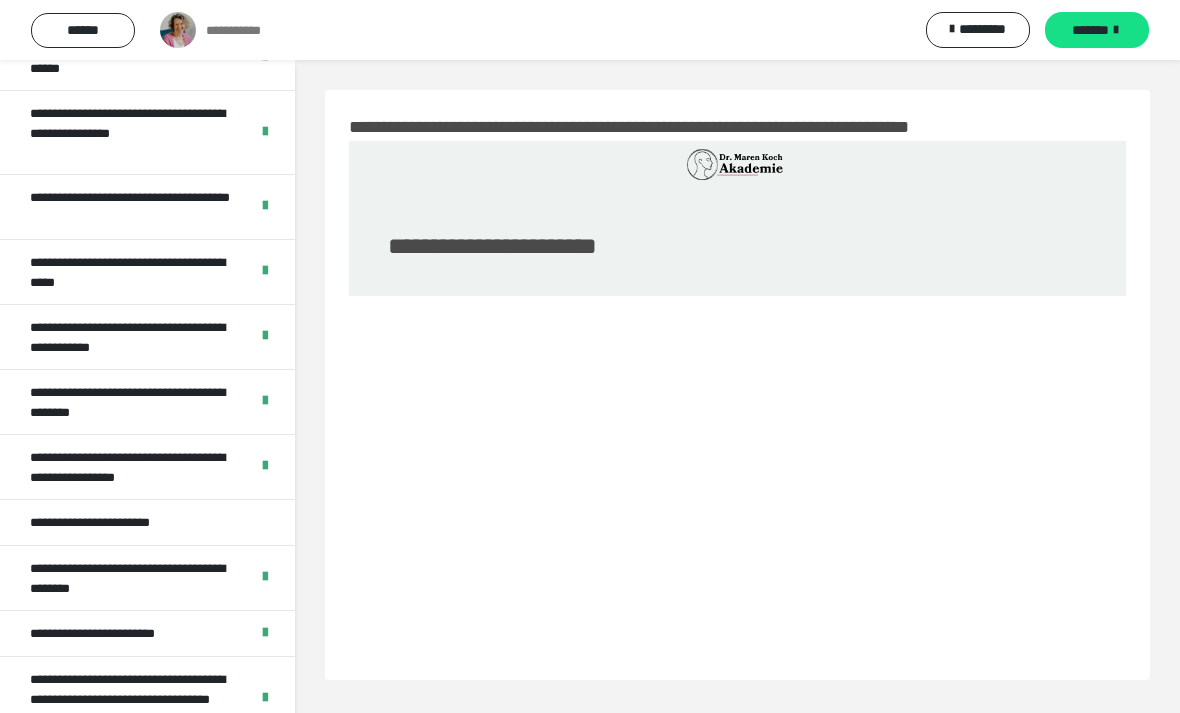 click on "**********" at bounding box center [131, 402] 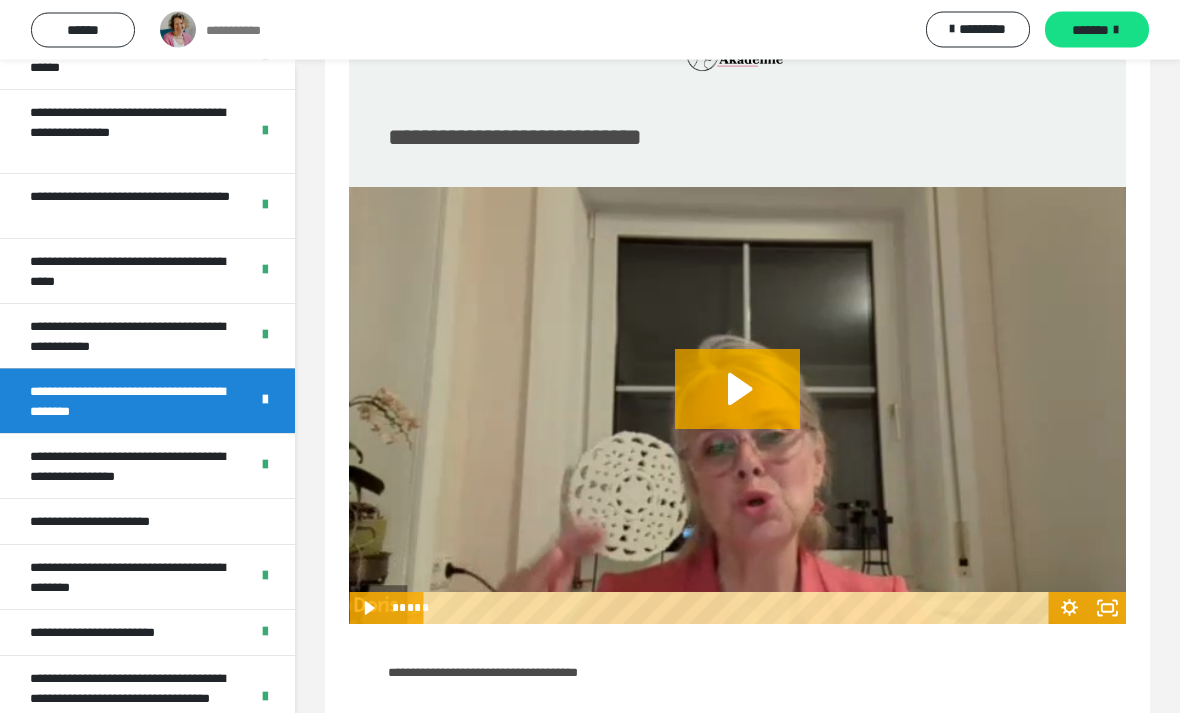 scroll, scrollTop: 109, scrollLeft: 0, axis: vertical 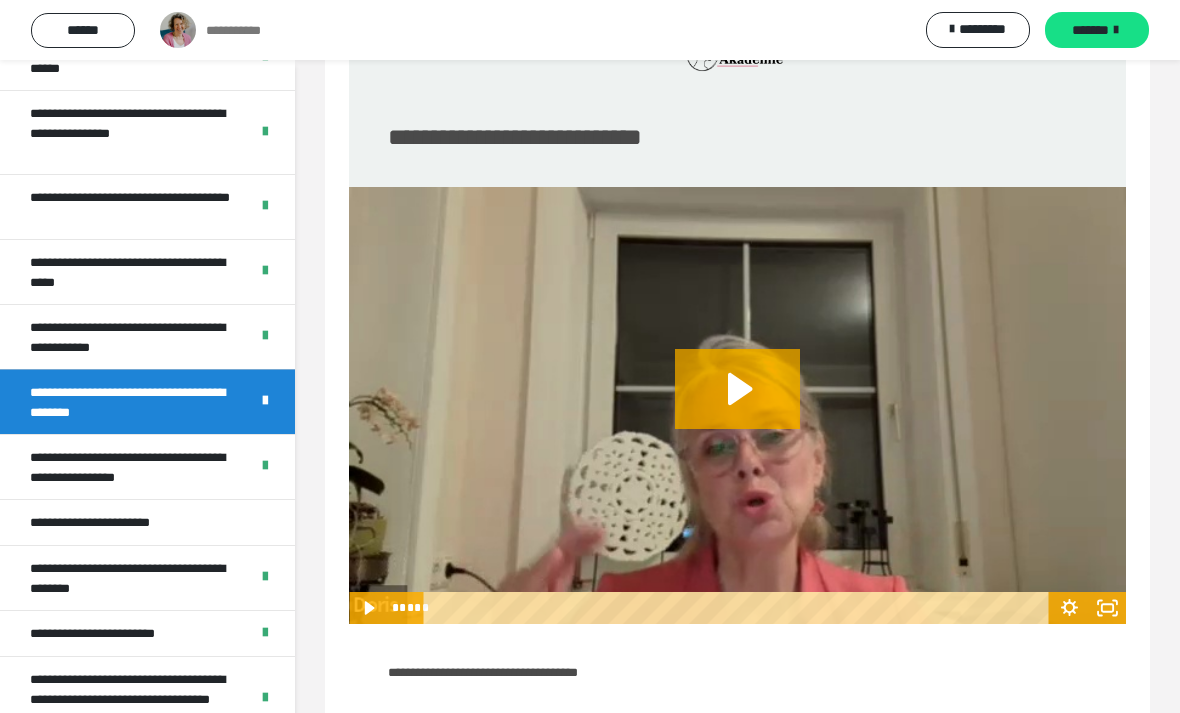 click 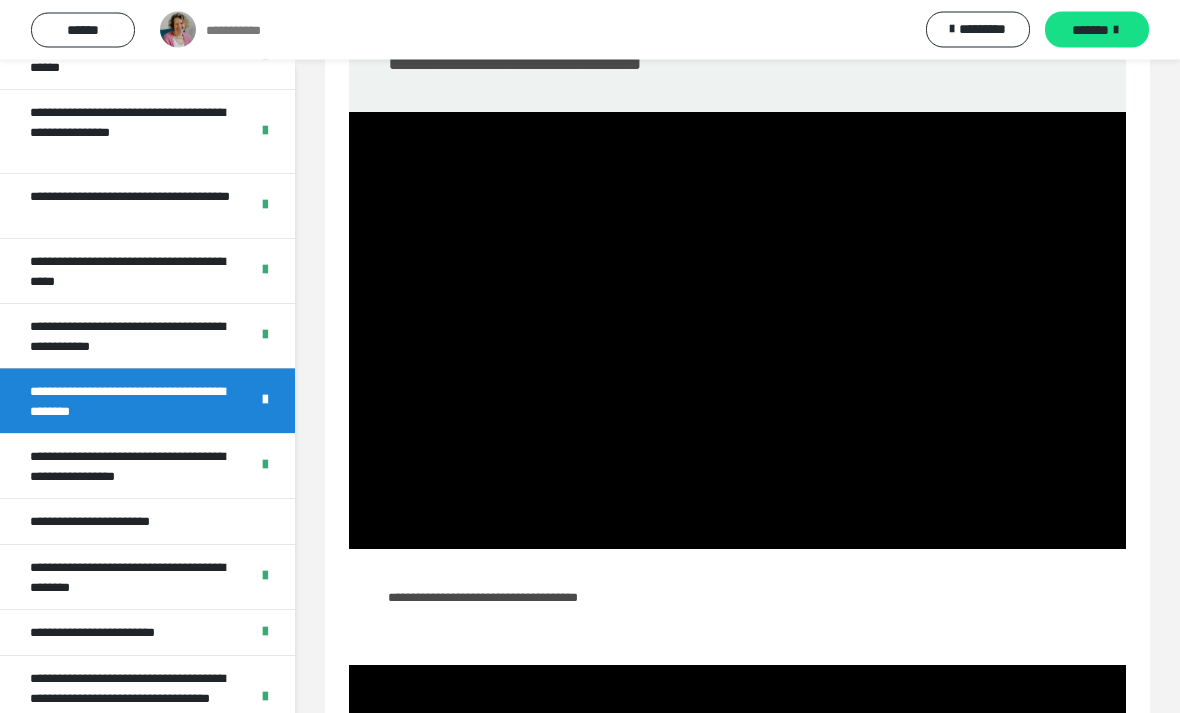 scroll, scrollTop: 181, scrollLeft: 0, axis: vertical 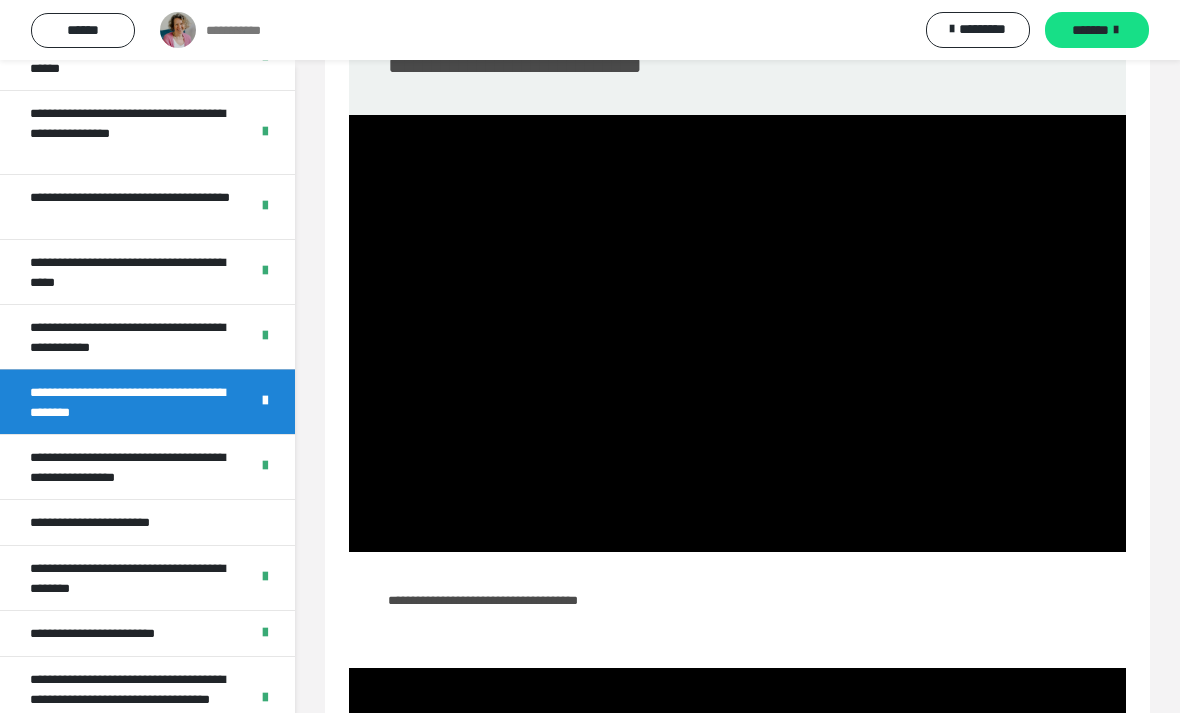 click at bounding box center [737, 333] 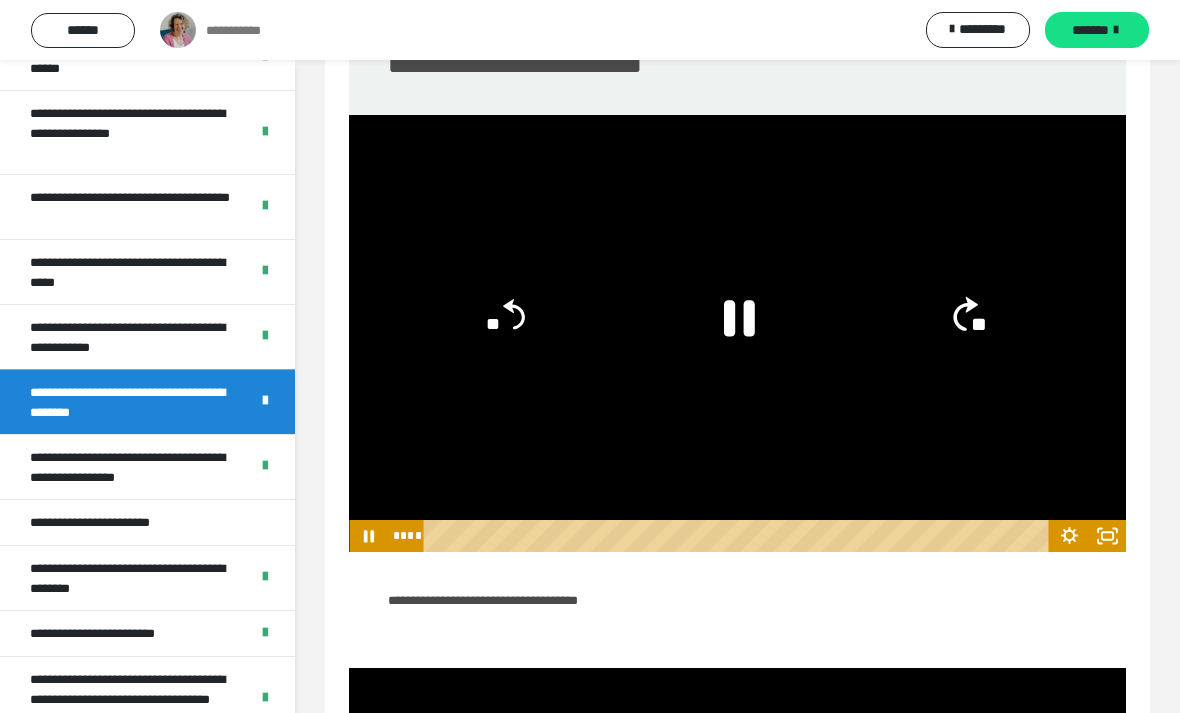 click on "**" 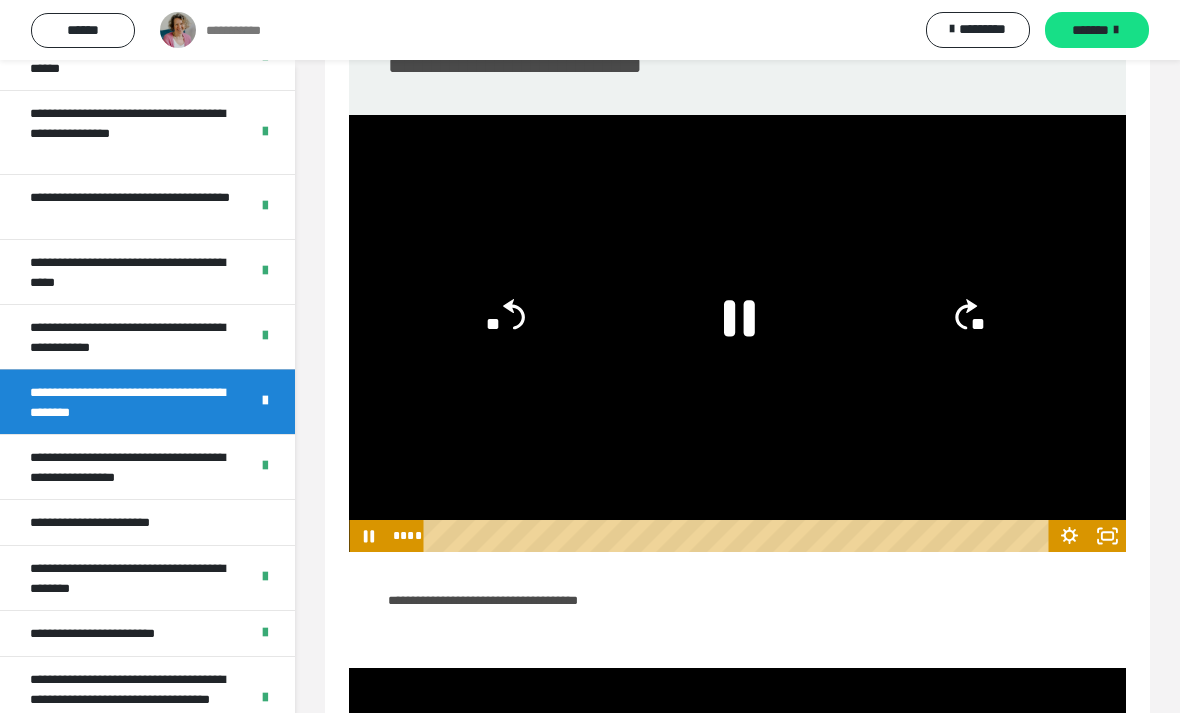 click on "**" 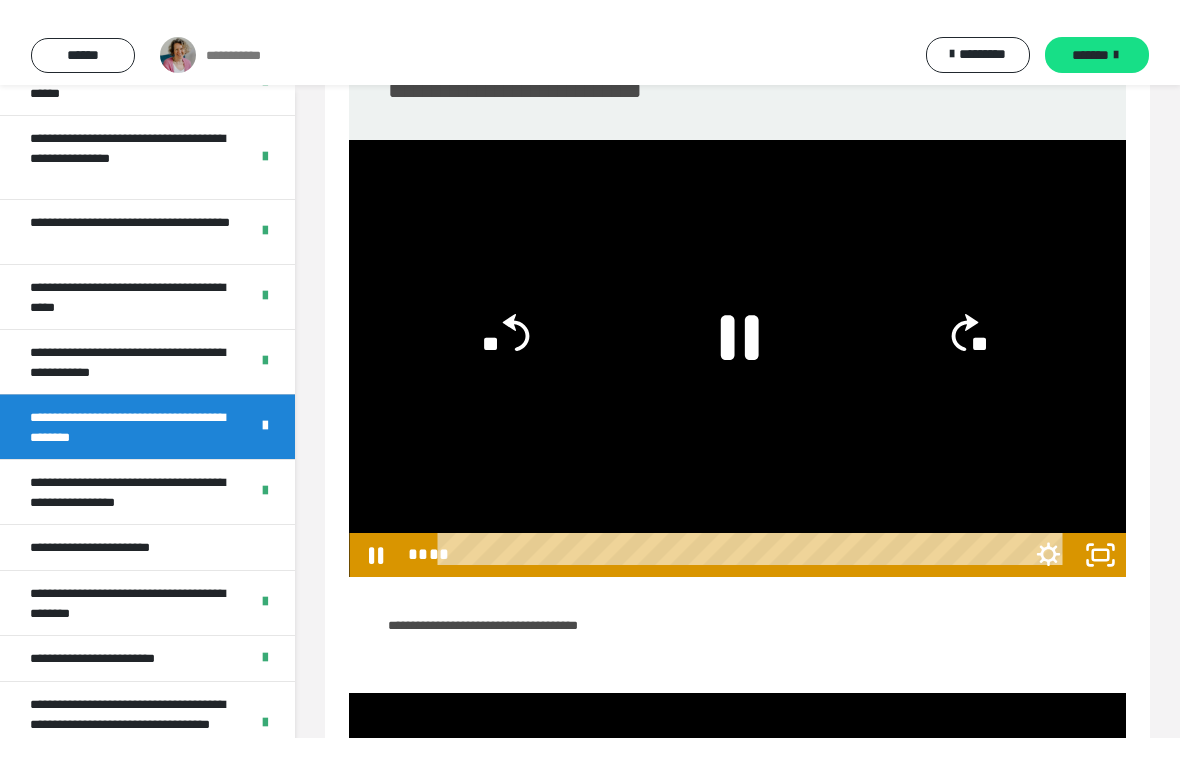 scroll, scrollTop: 24, scrollLeft: 0, axis: vertical 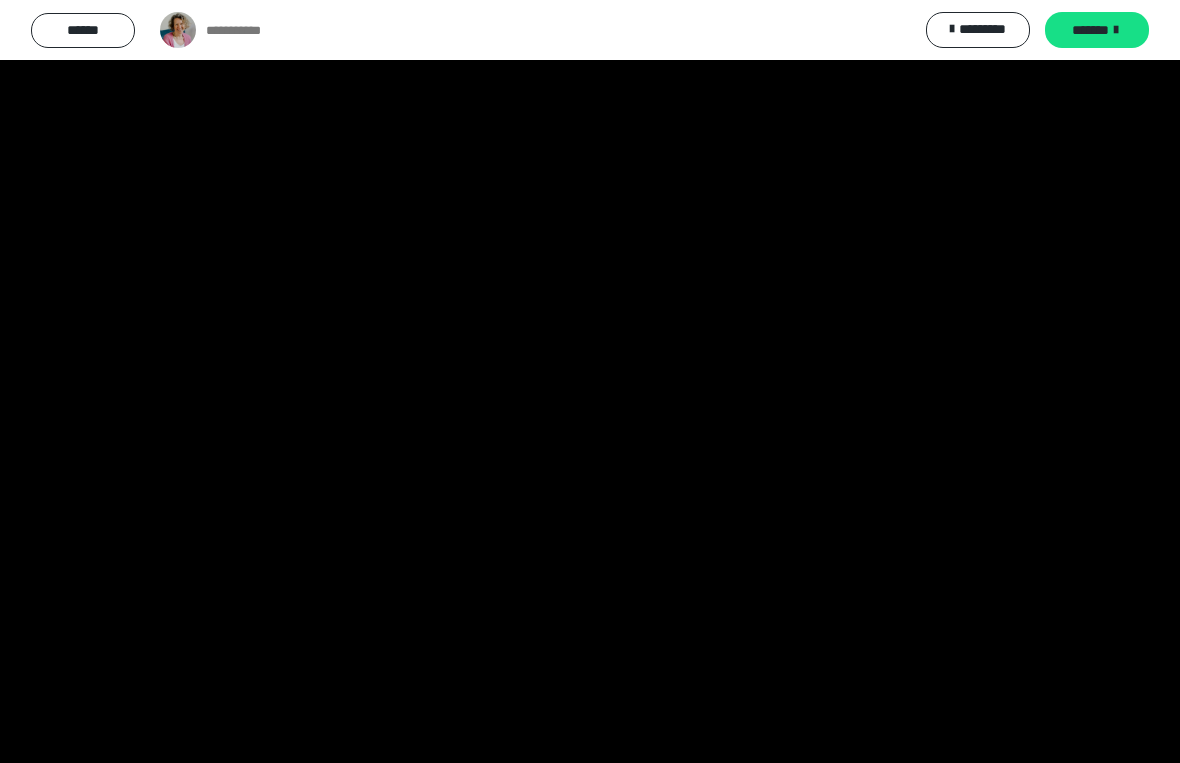 click at bounding box center (590, 381) 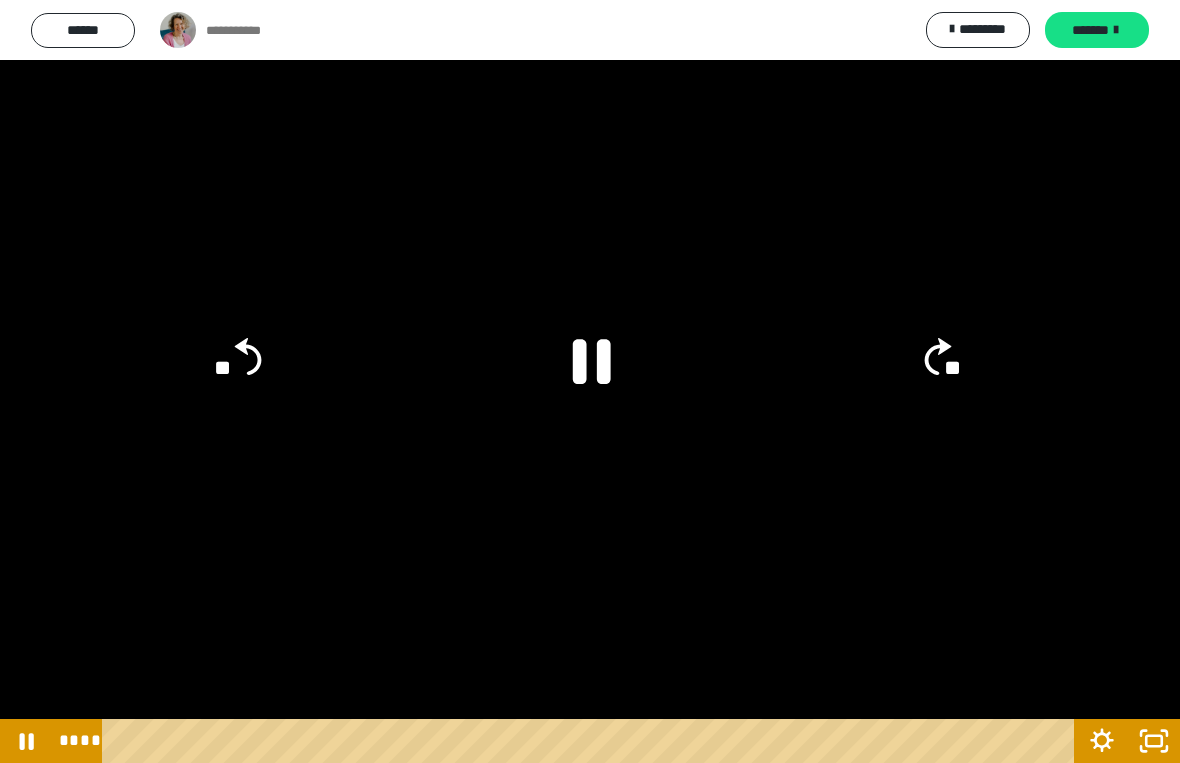 click on "**" 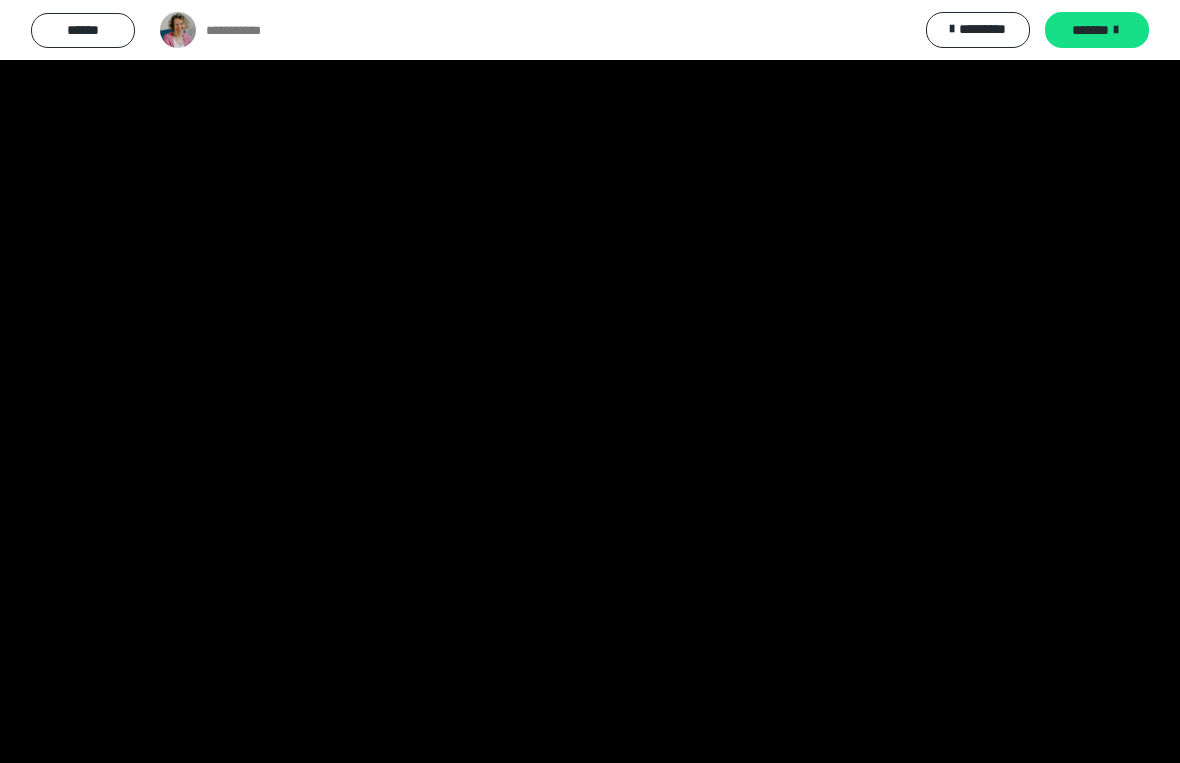 click at bounding box center [590, 381] 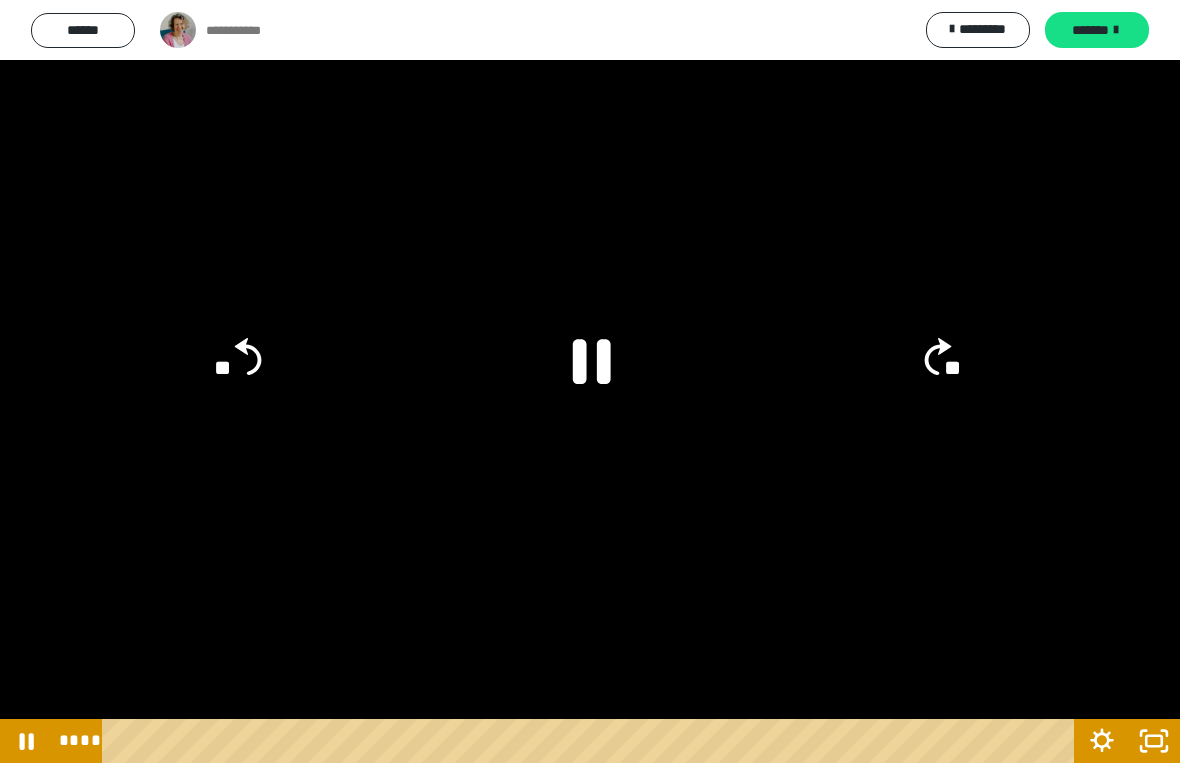 click on "**" 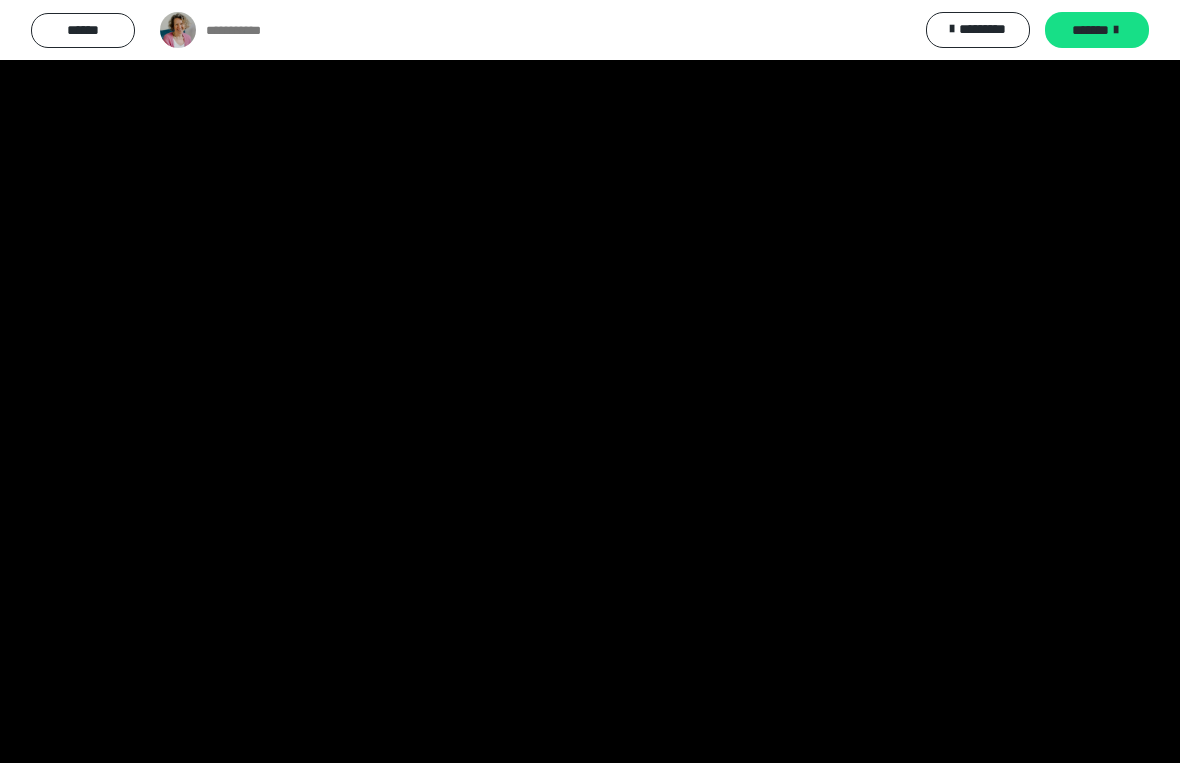 click at bounding box center [590, 381] 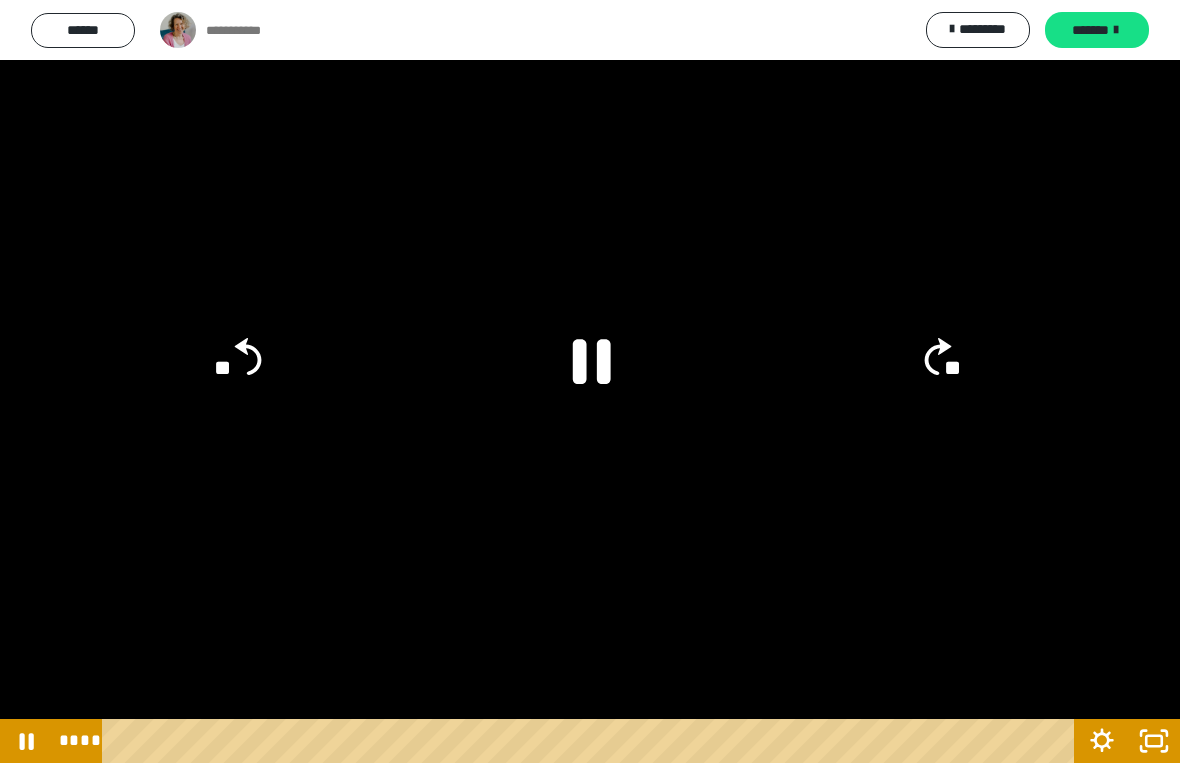 click 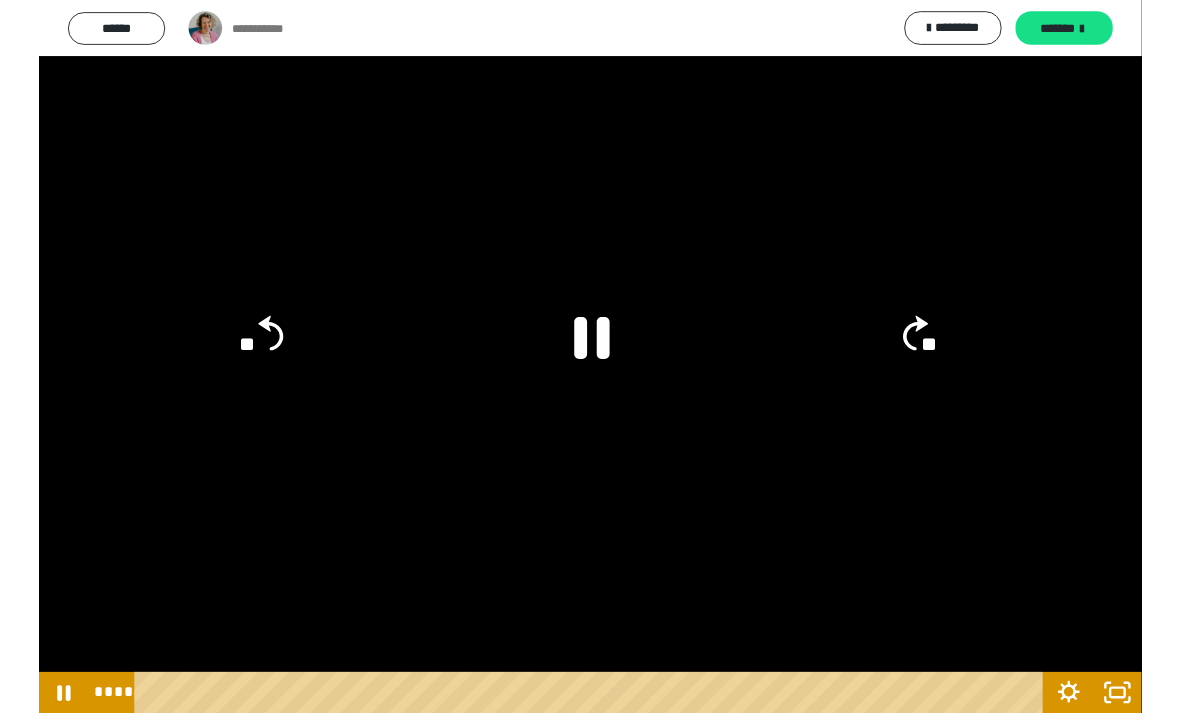 scroll, scrollTop: 181, scrollLeft: 0, axis: vertical 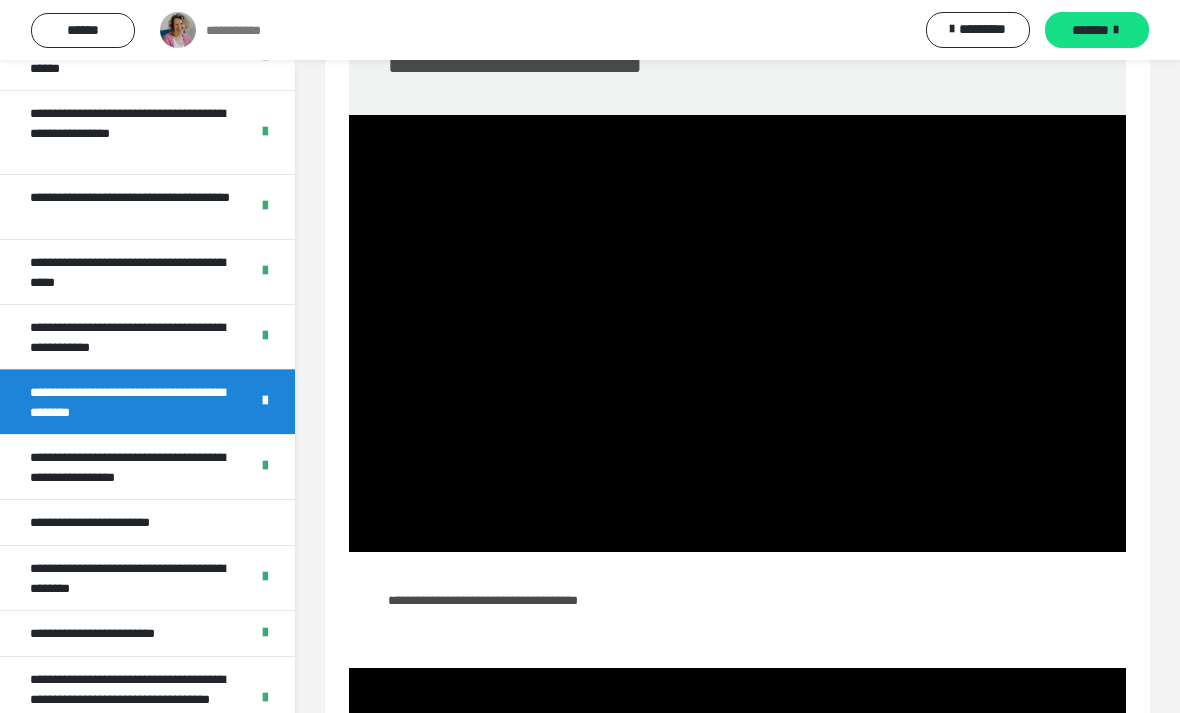 click at bounding box center (737, 333) 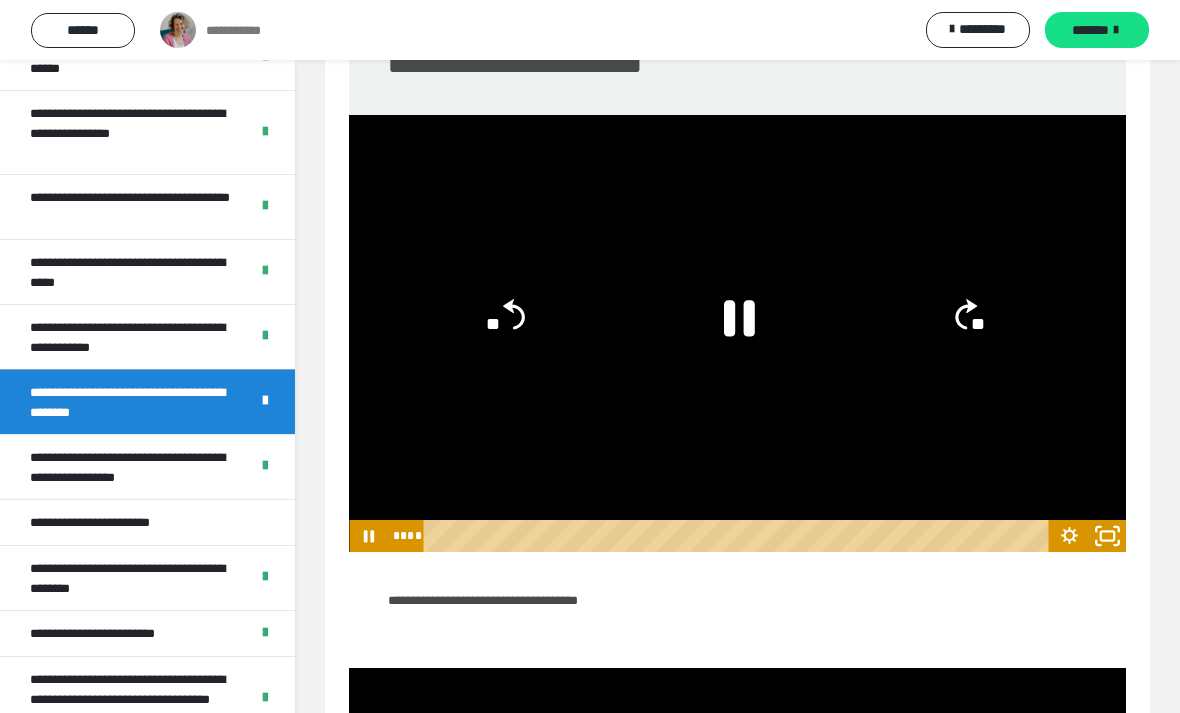 click 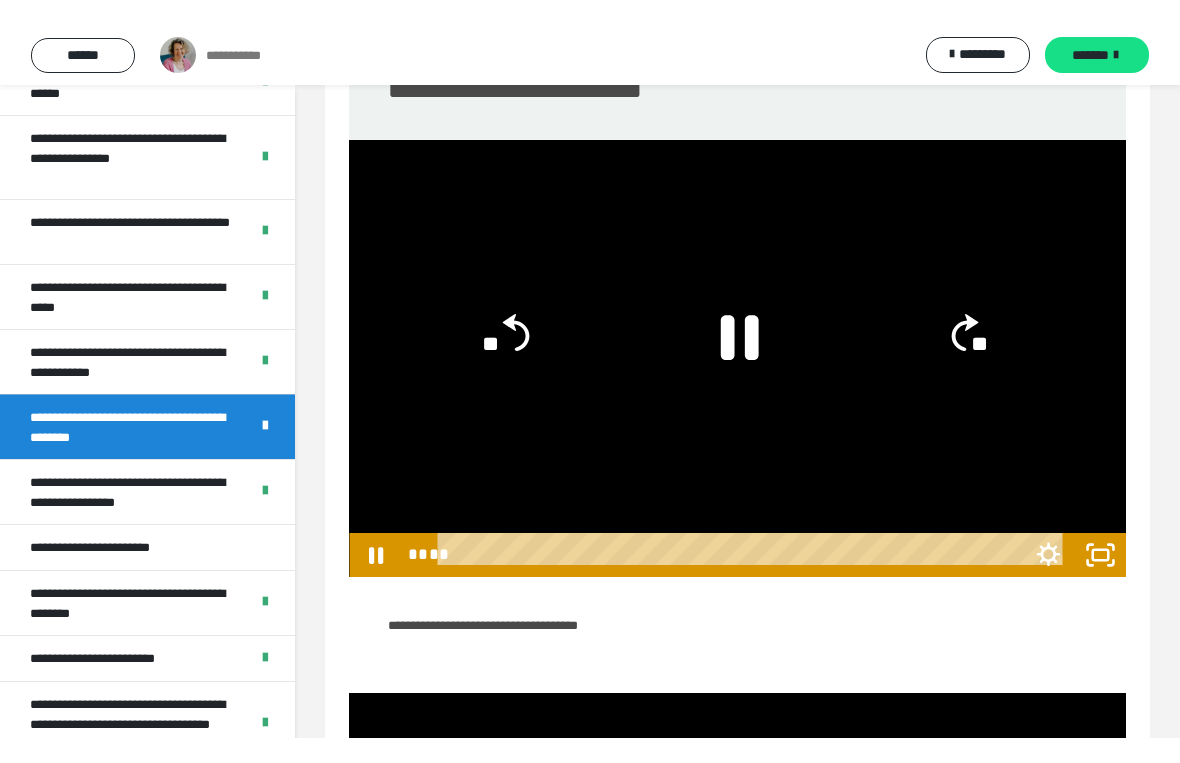 scroll, scrollTop: 24, scrollLeft: 0, axis: vertical 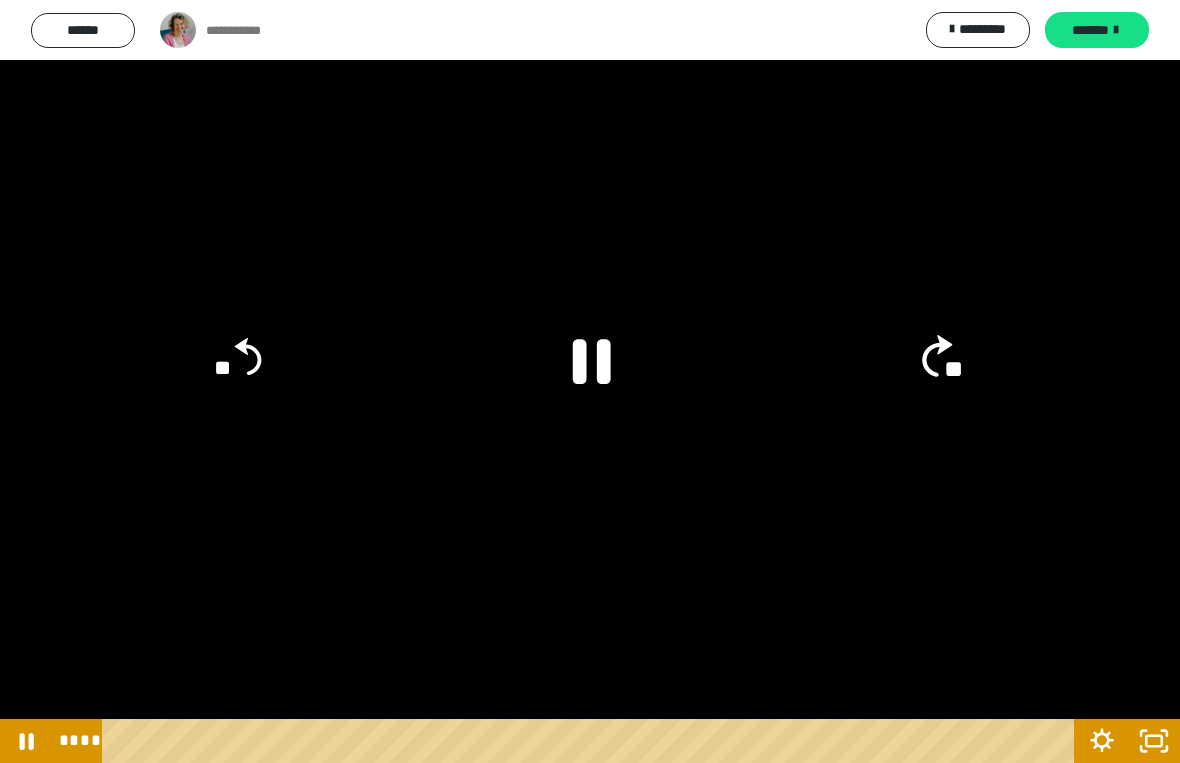 click on "**" 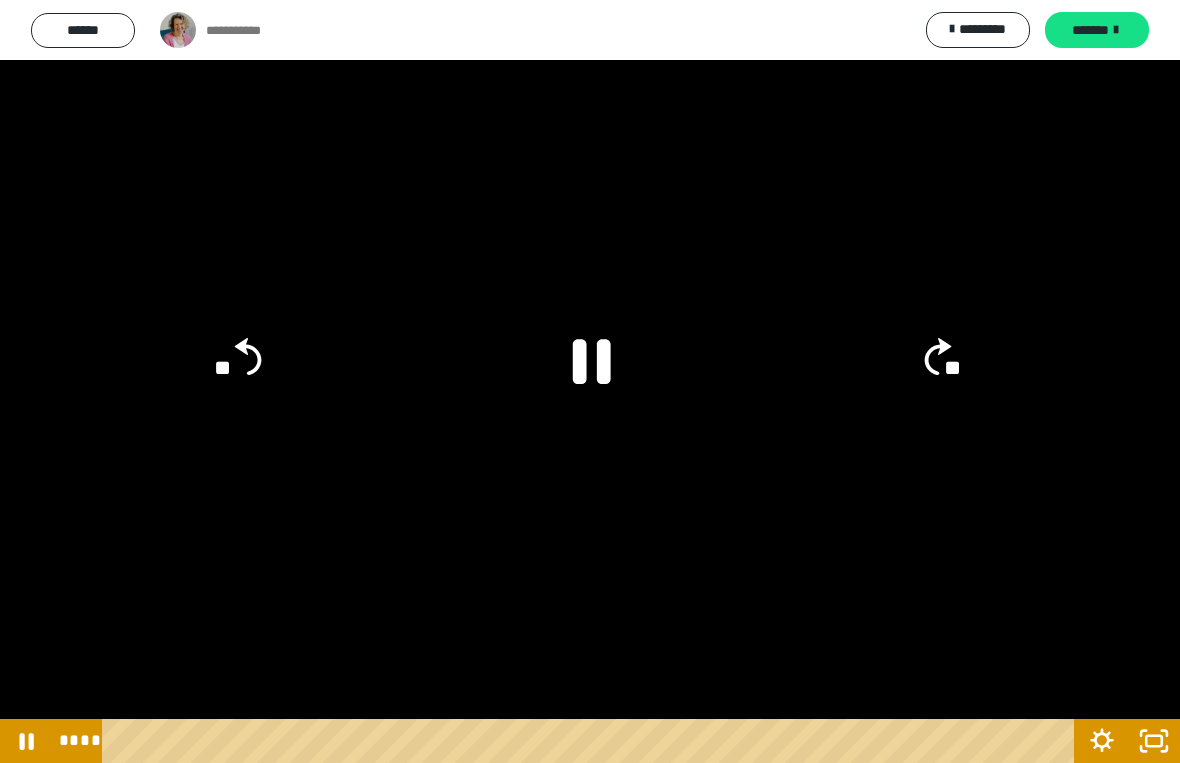 click on "**" 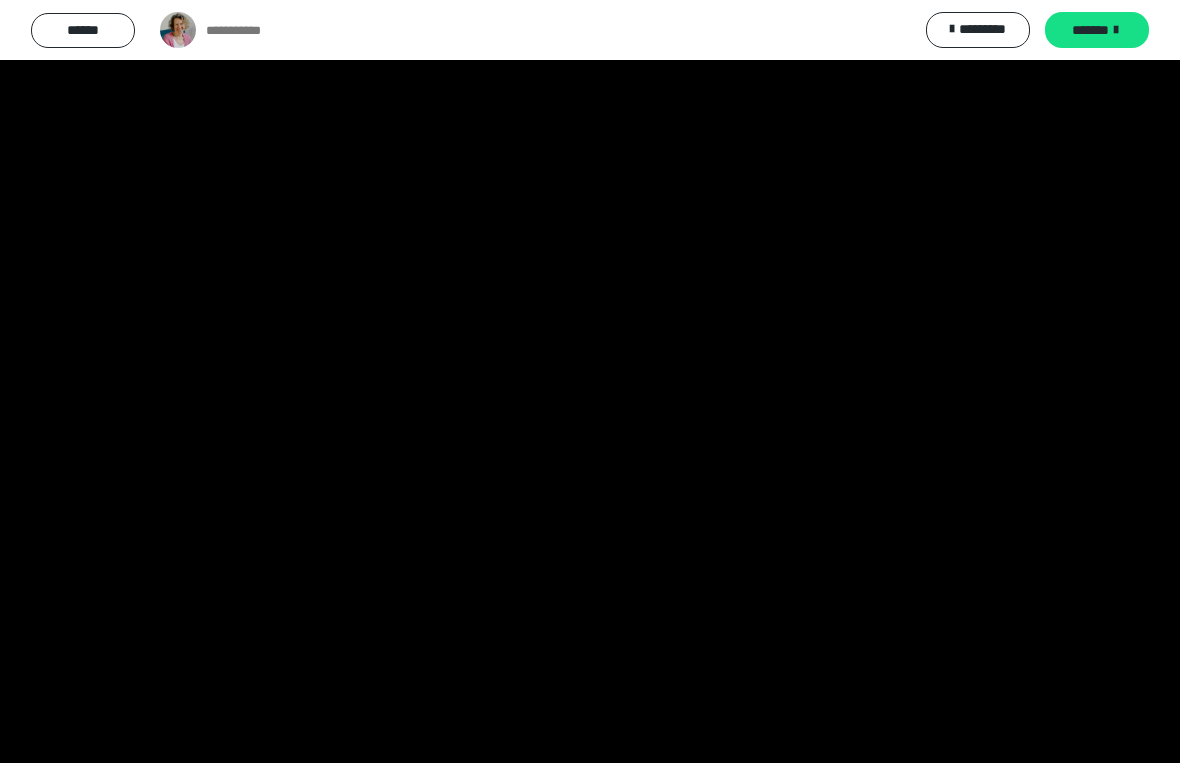 click at bounding box center (590, 381) 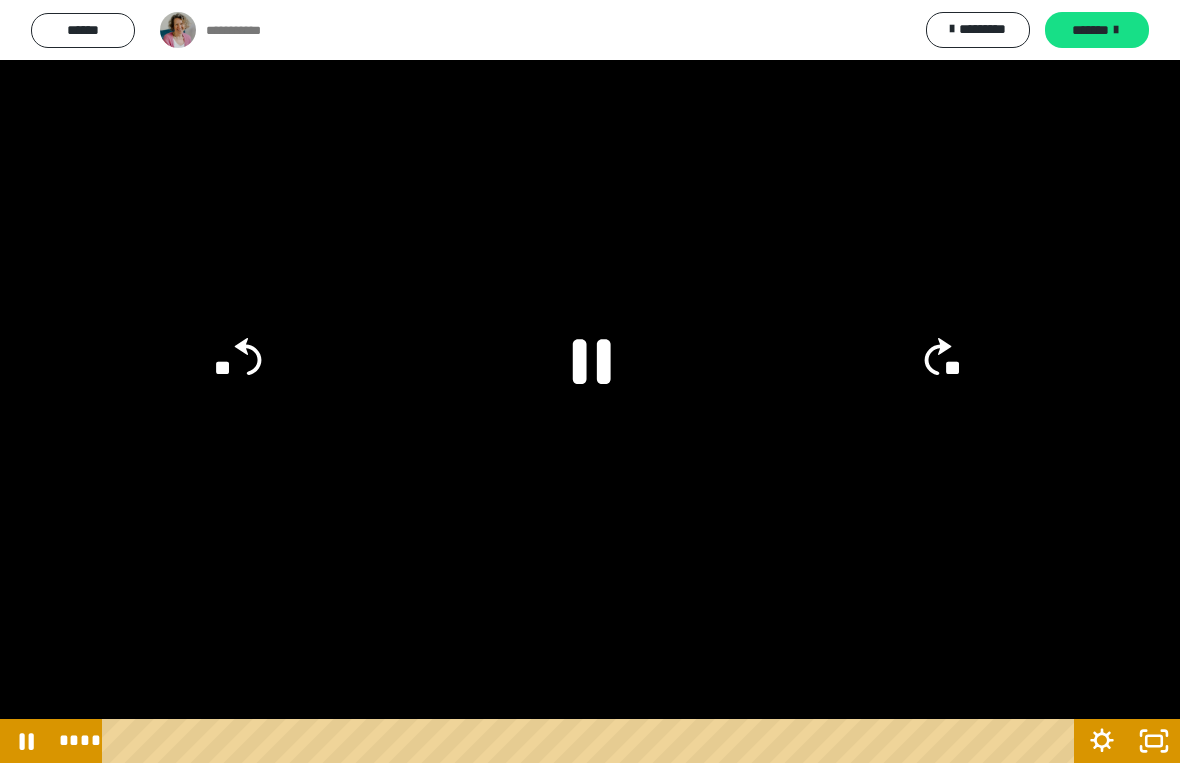 click on "**" 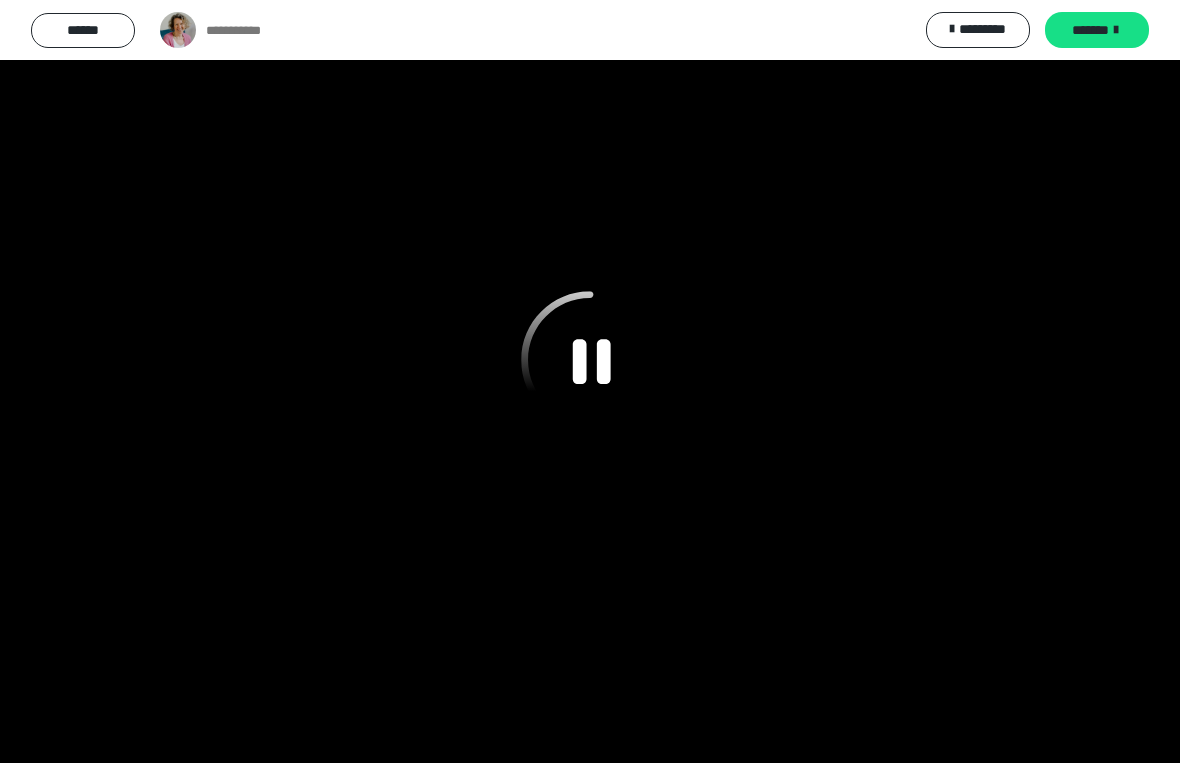 click at bounding box center (590, 381) 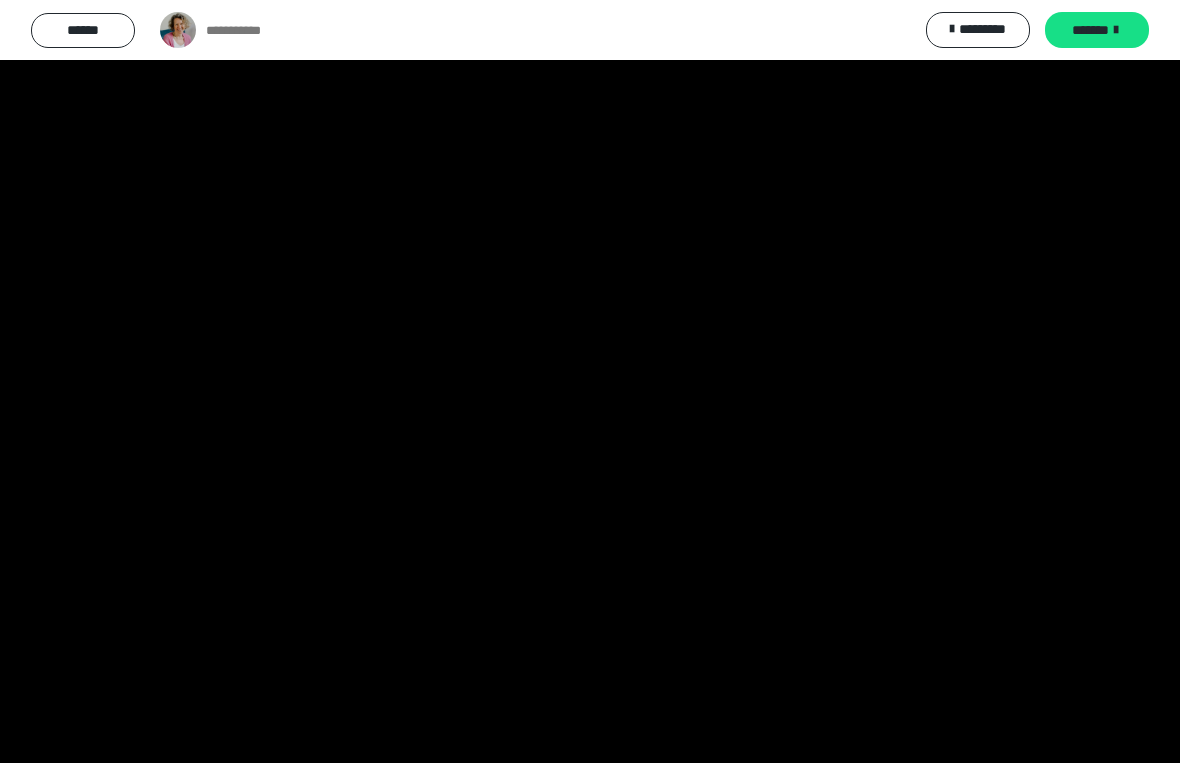 click at bounding box center (590, 381) 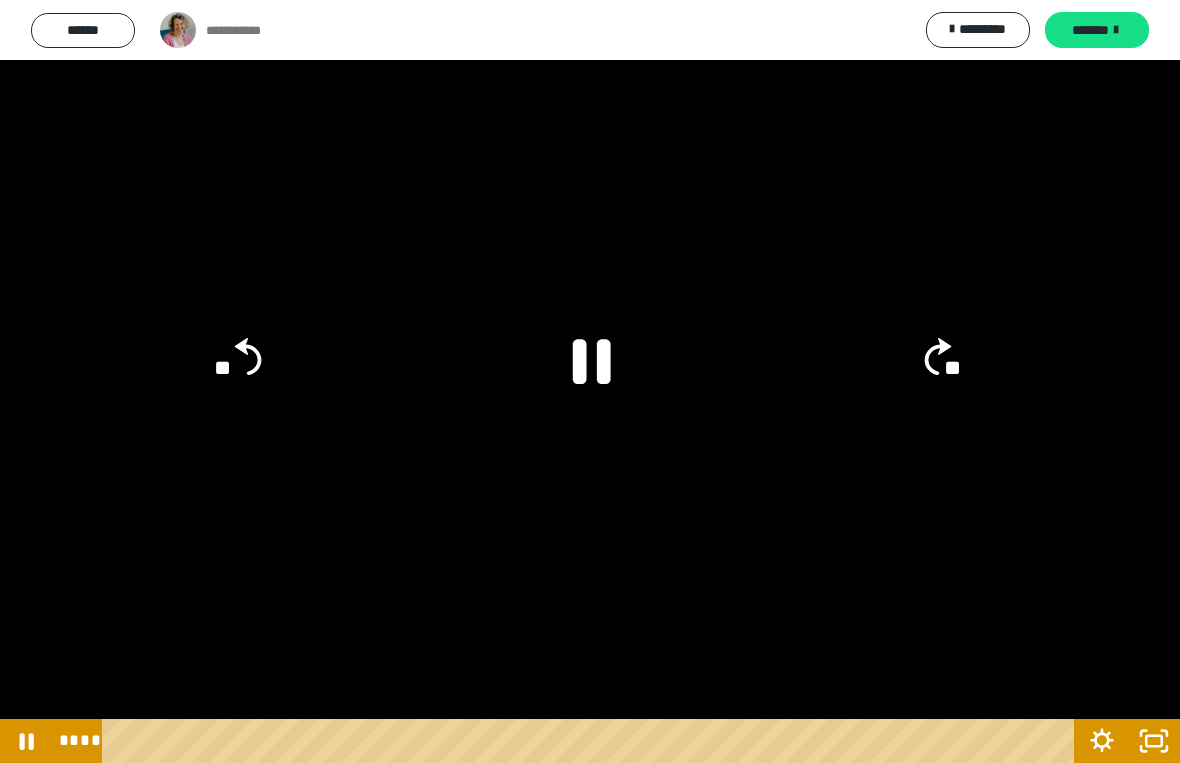 click on "**" 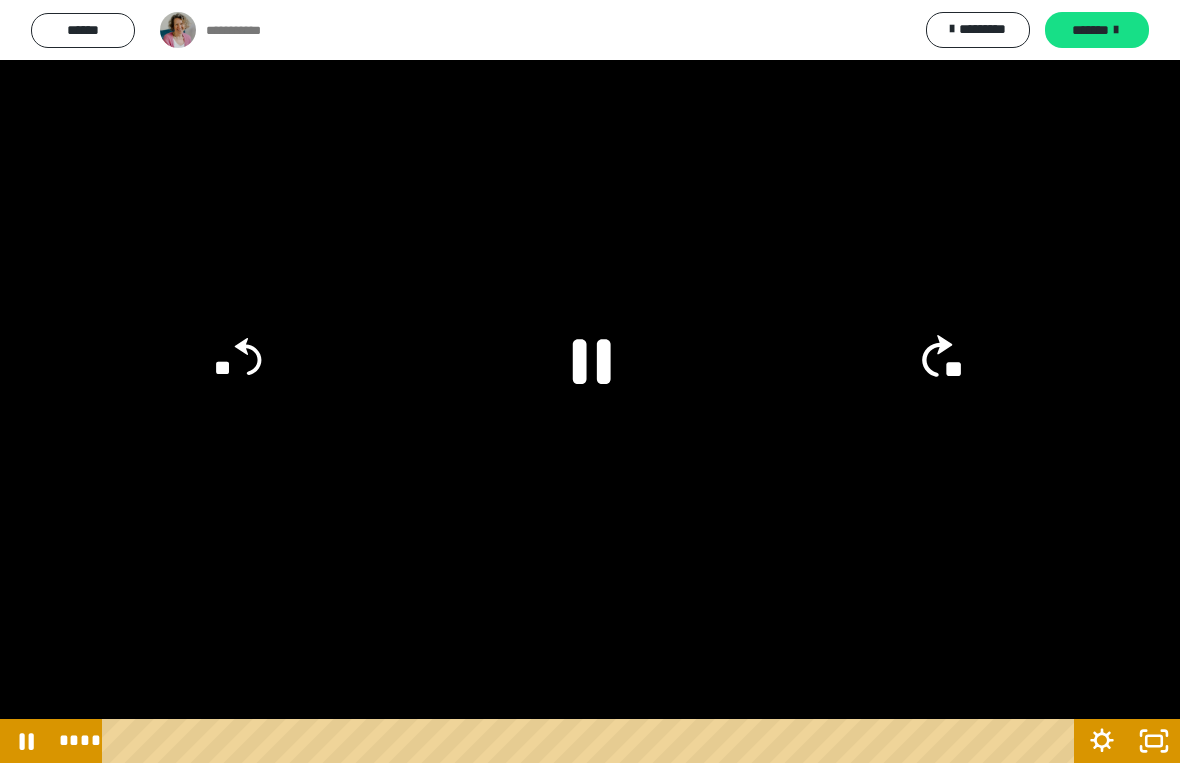 click on "**" 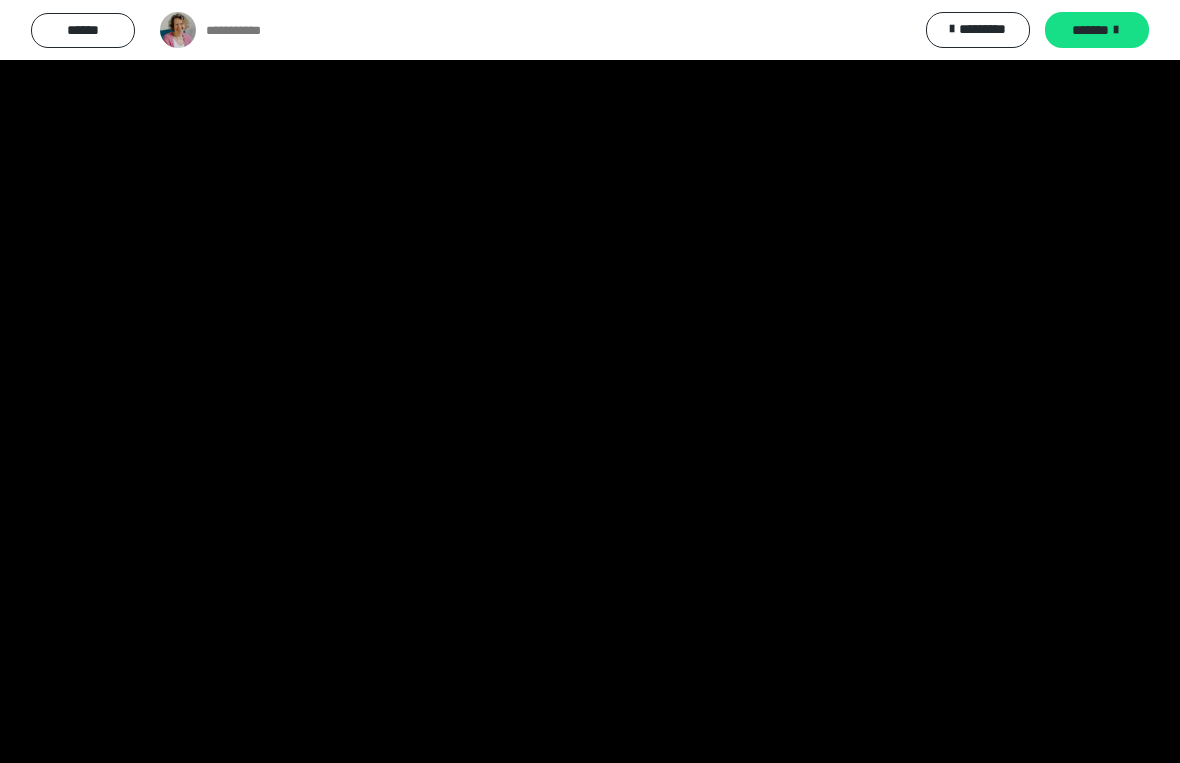 click at bounding box center (590, 381) 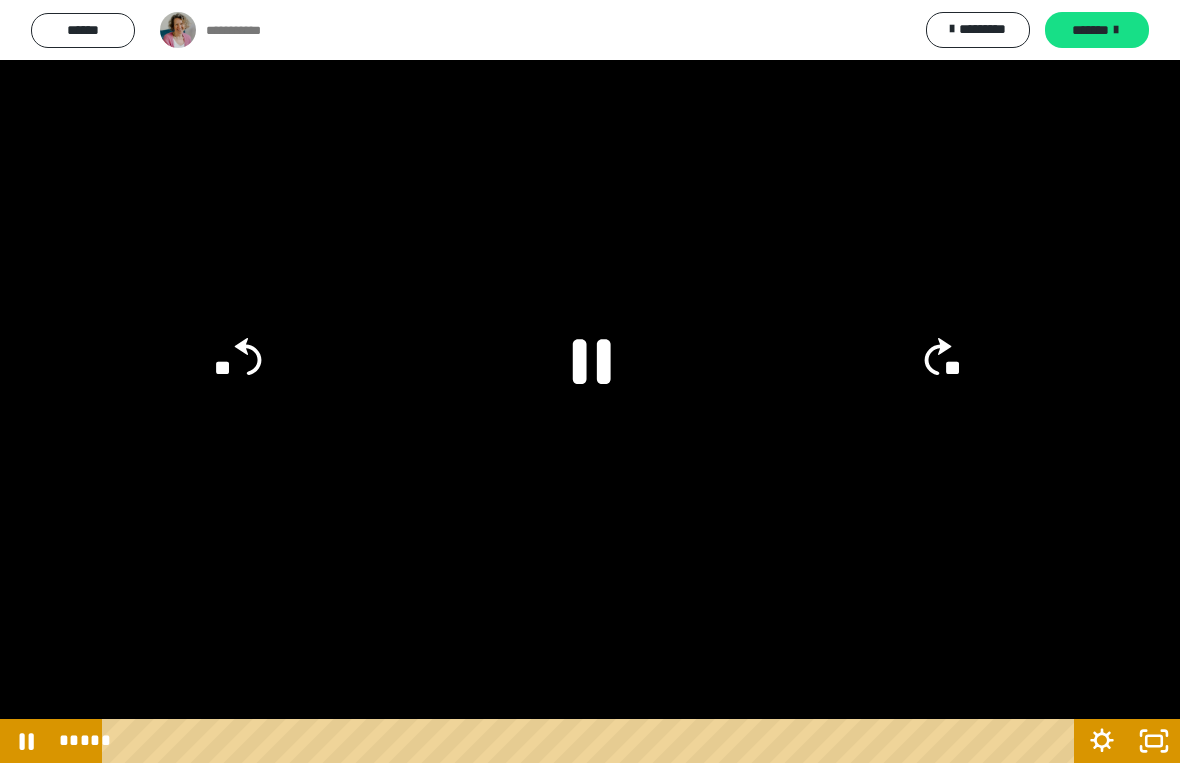 click on "**" 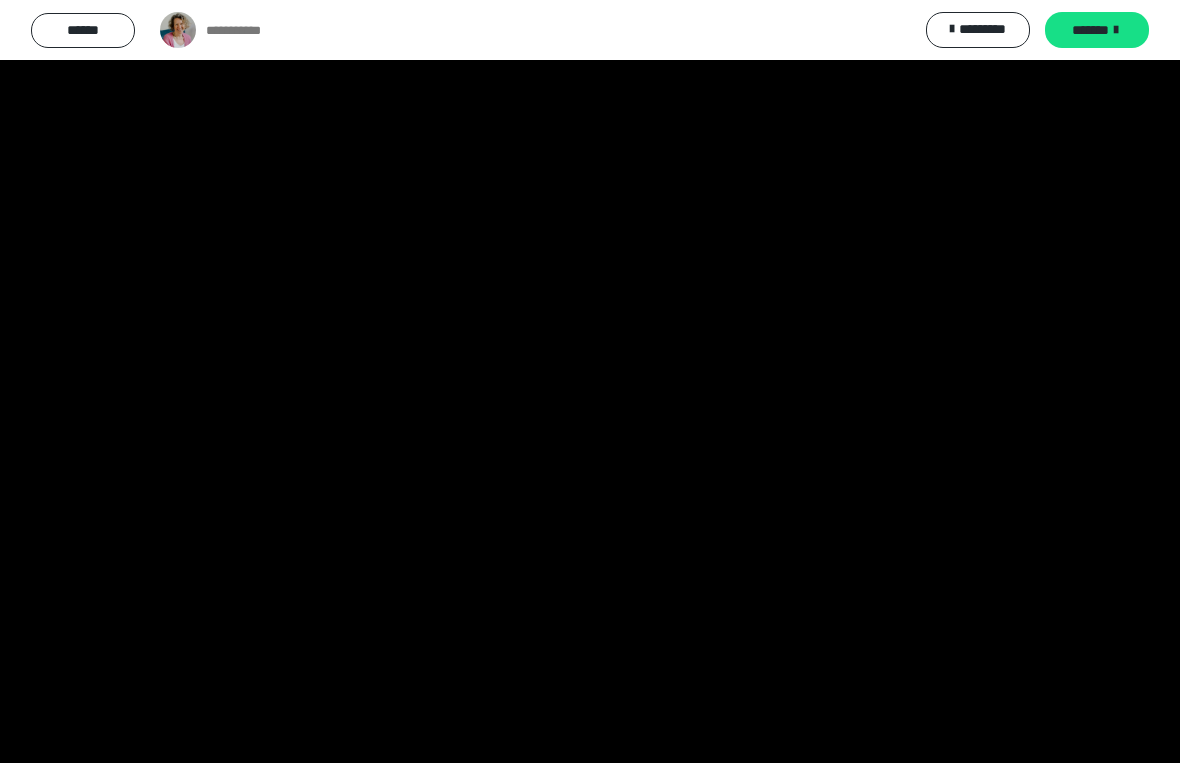 click at bounding box center [590, 381] 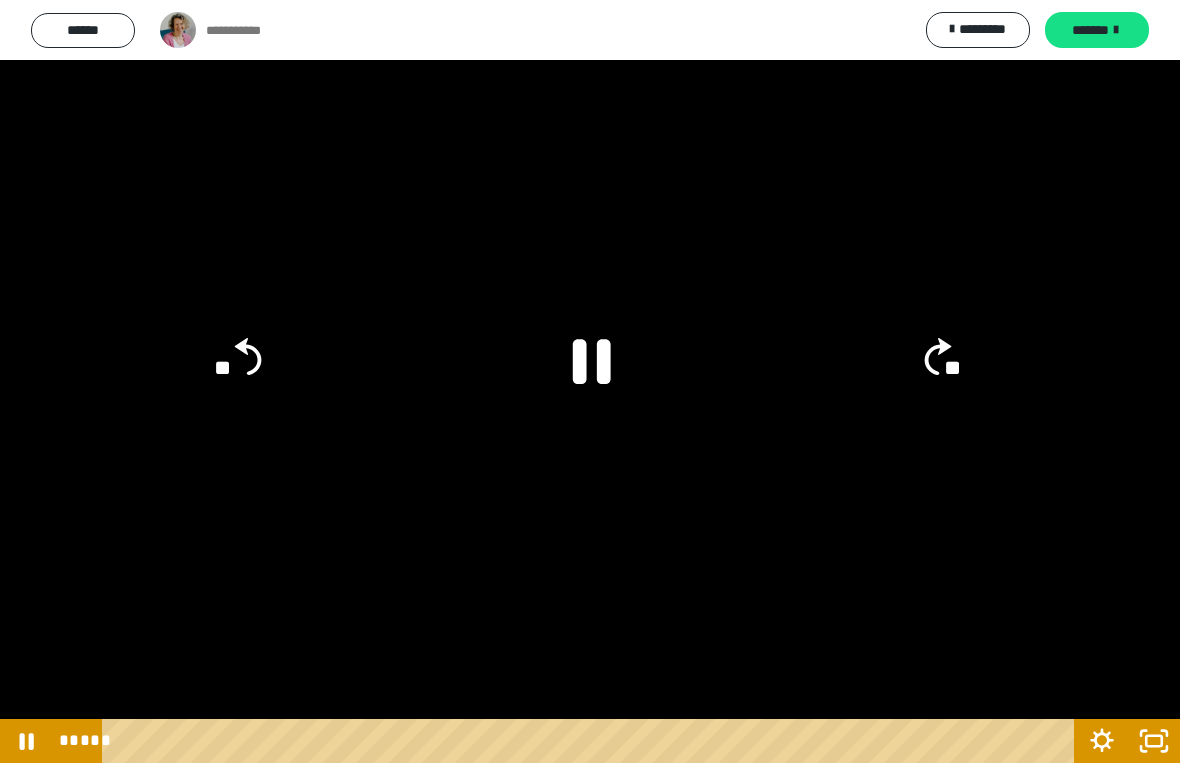 click 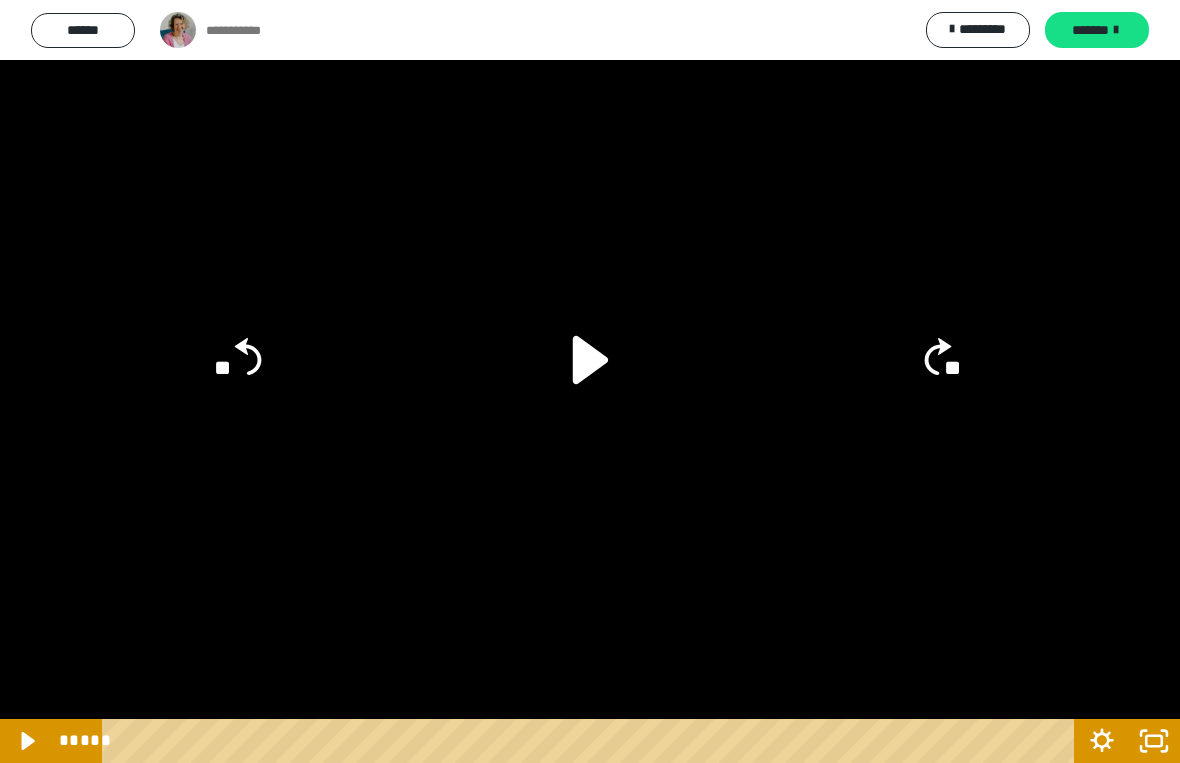 click 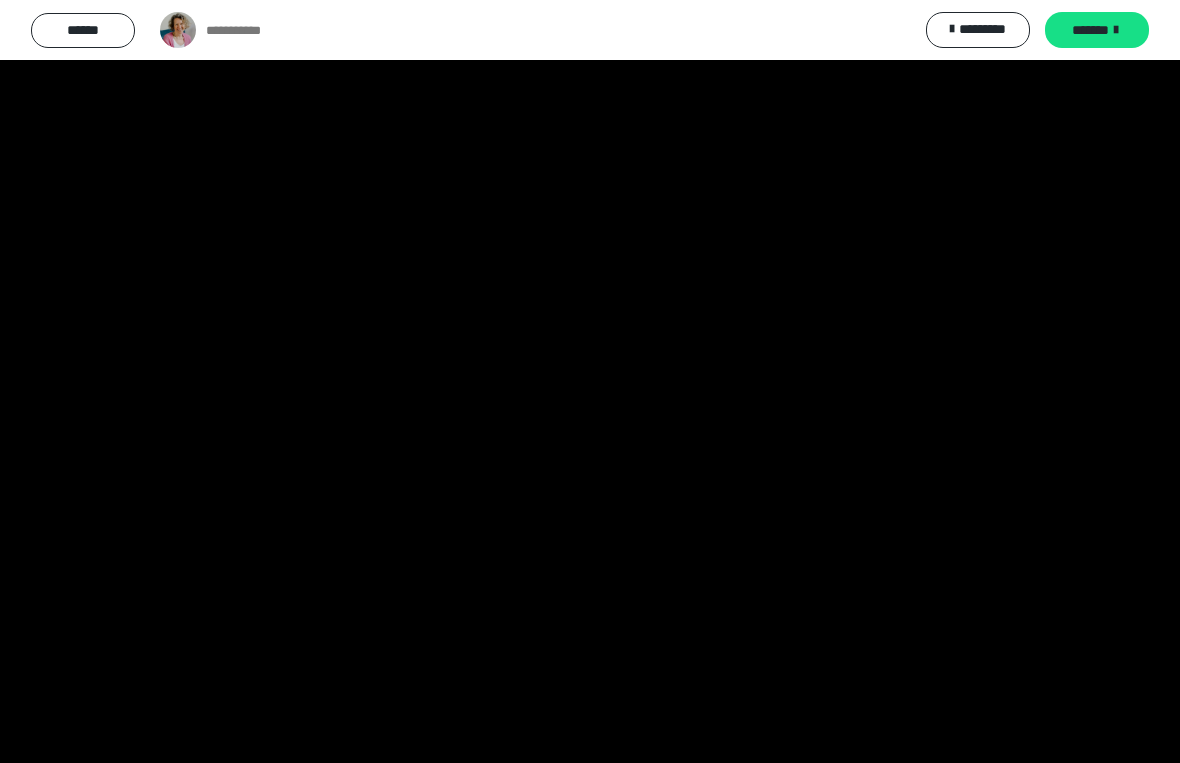 click at bounding box center (590, 381) 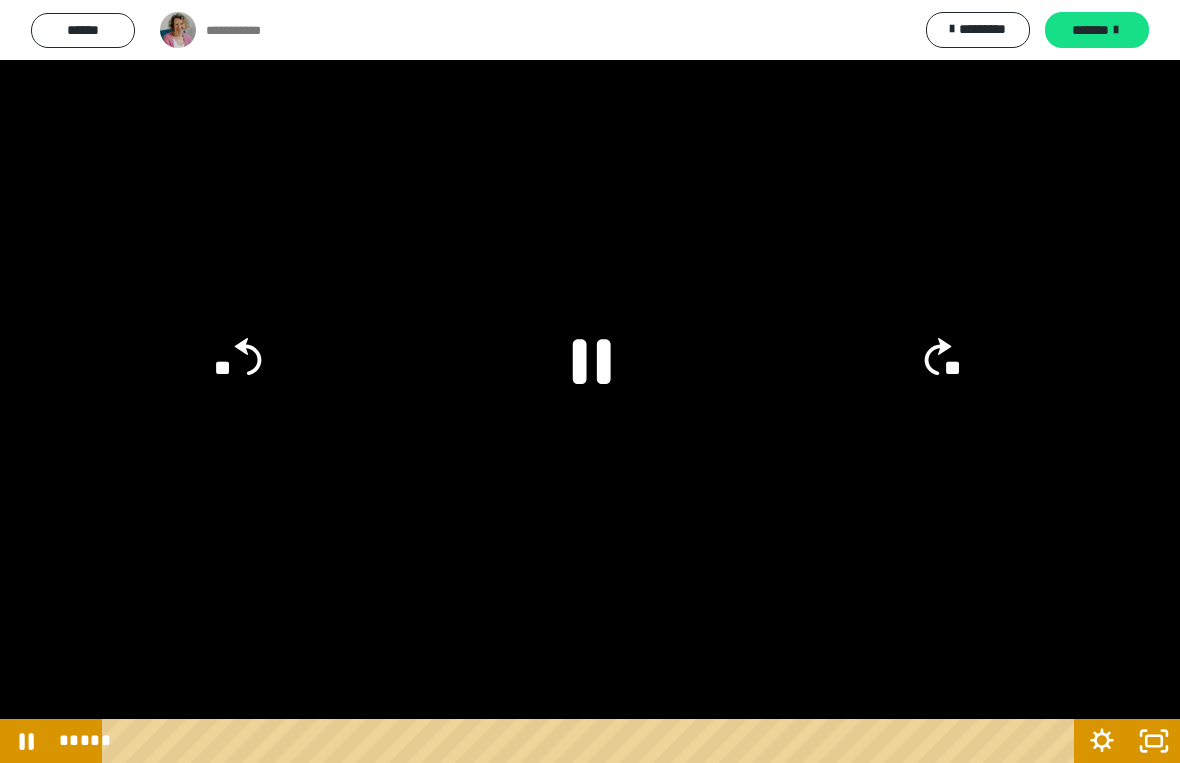 click 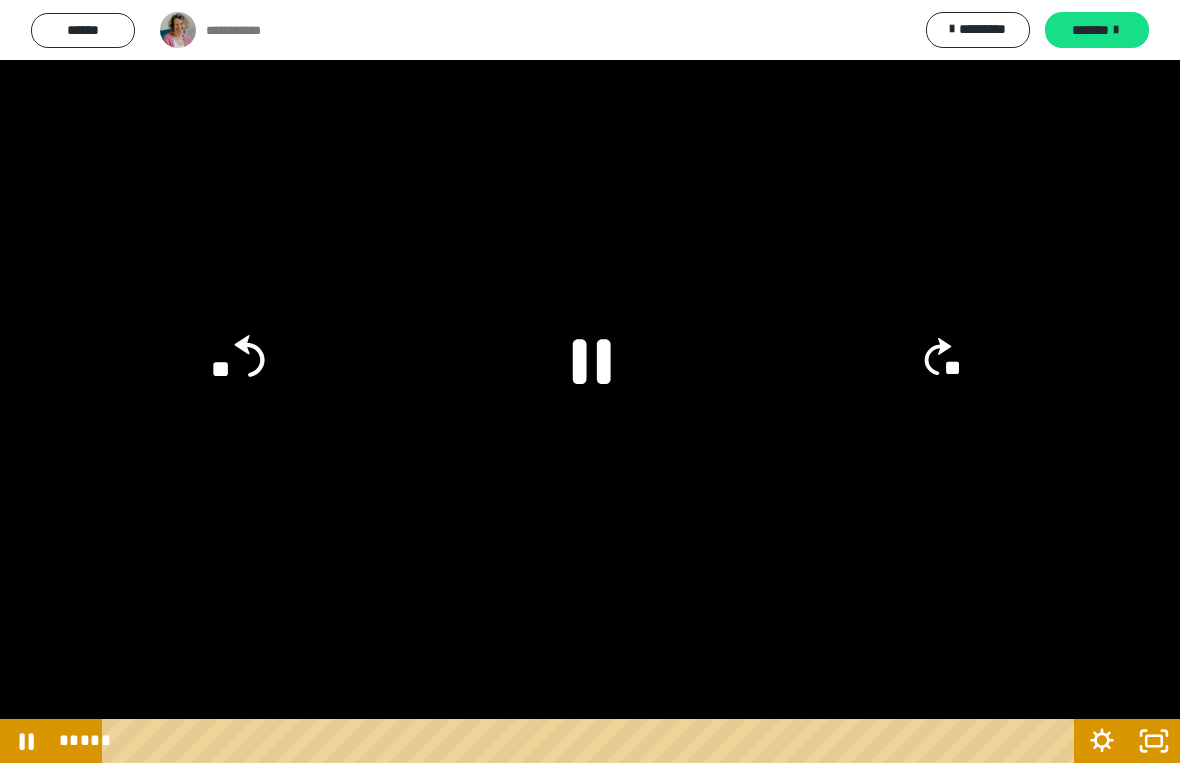 click on "**" 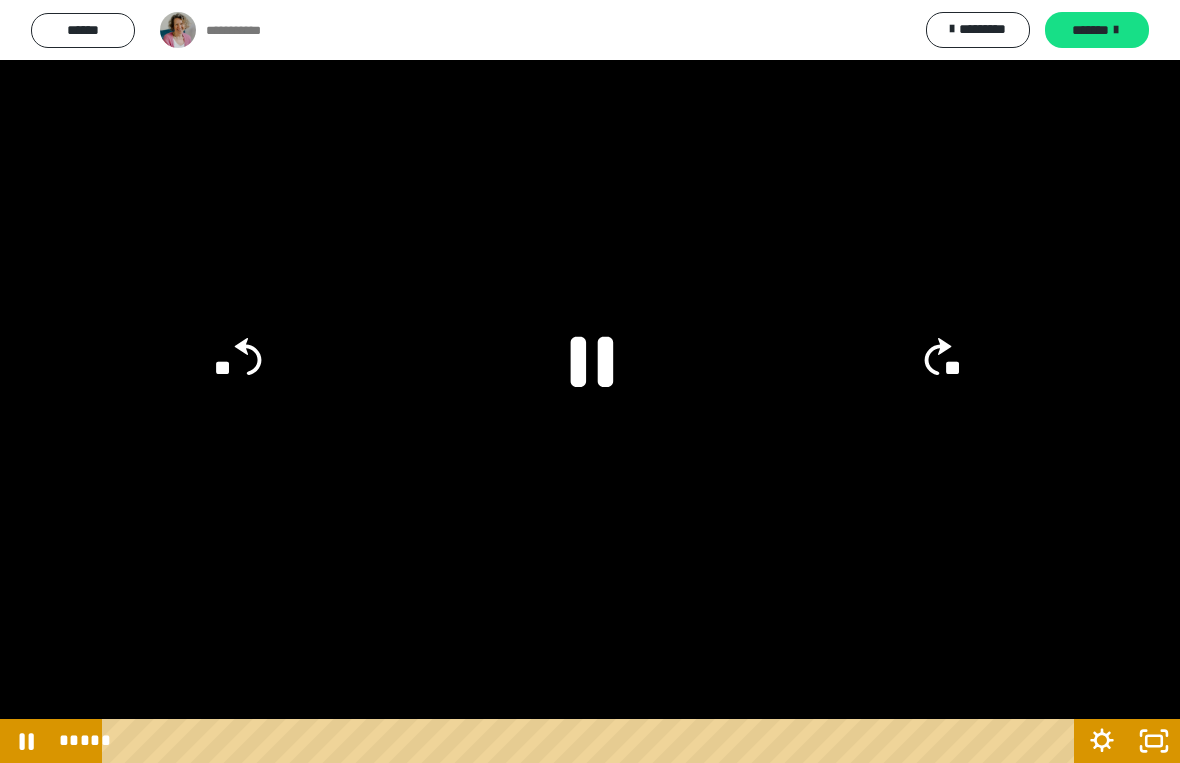 click 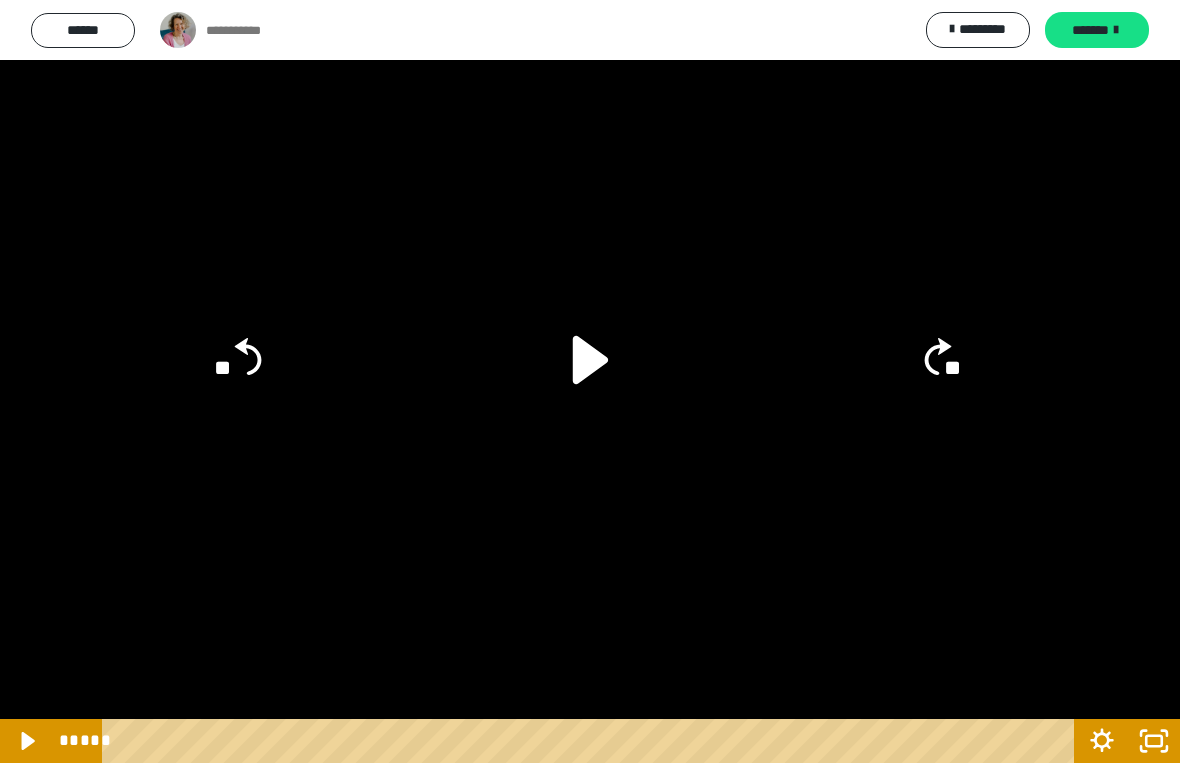 click 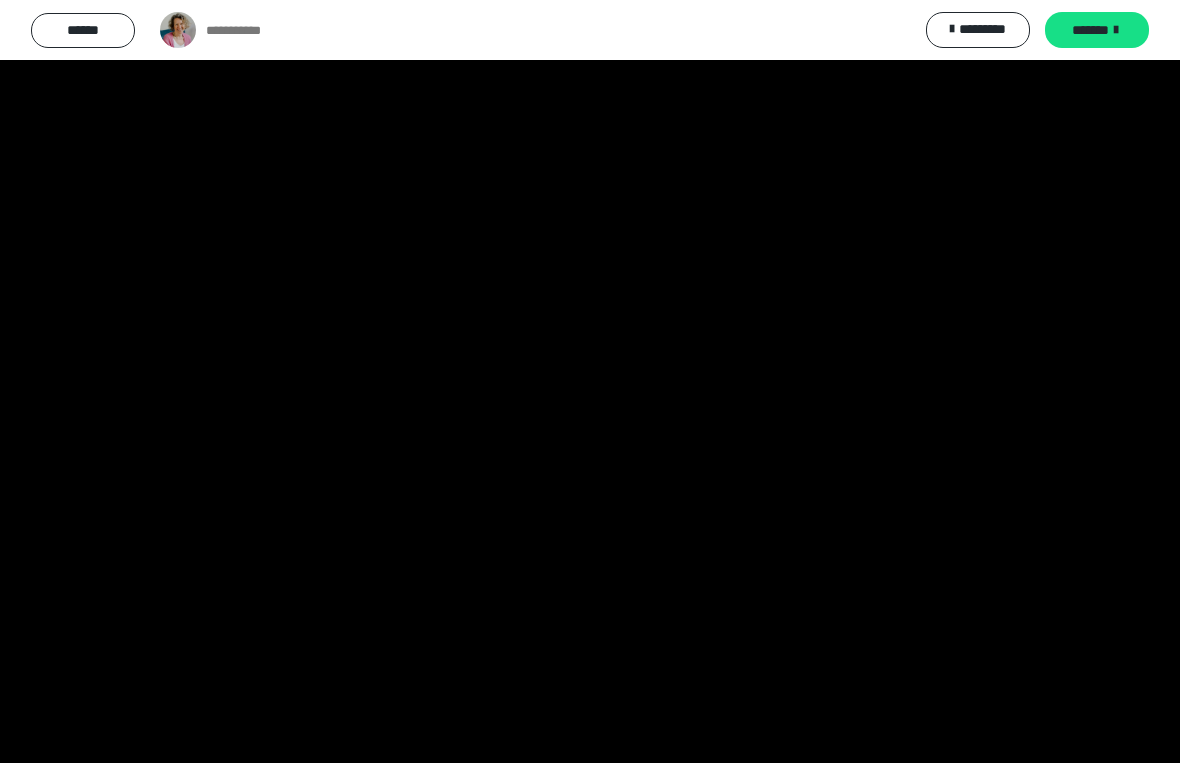 click at bounding box center (590, 381) 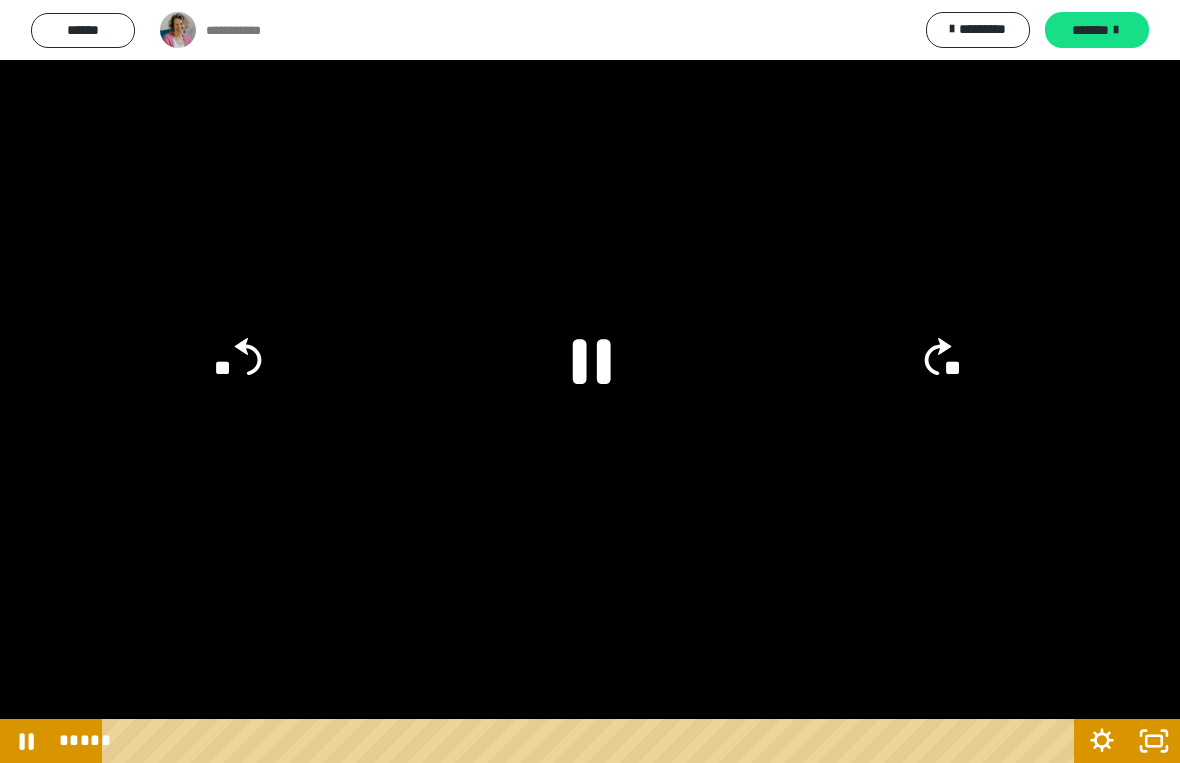 click on "**" 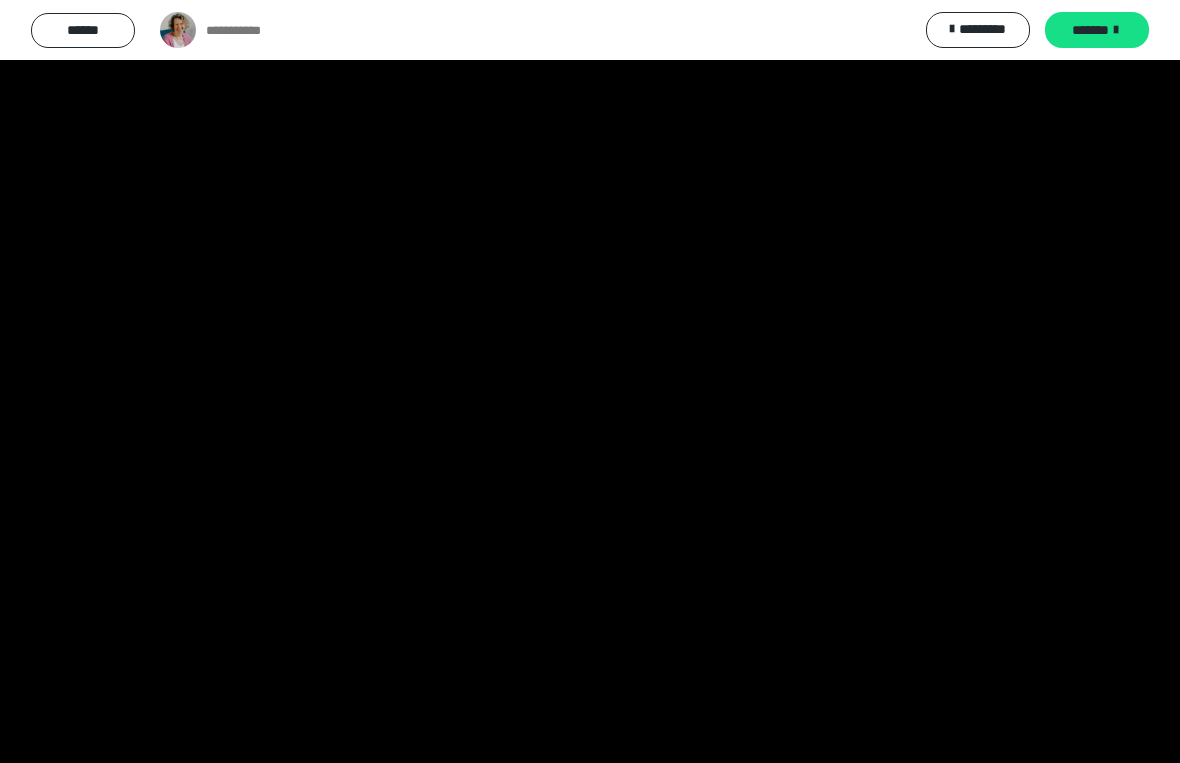 click at bounding box center (590, 381) 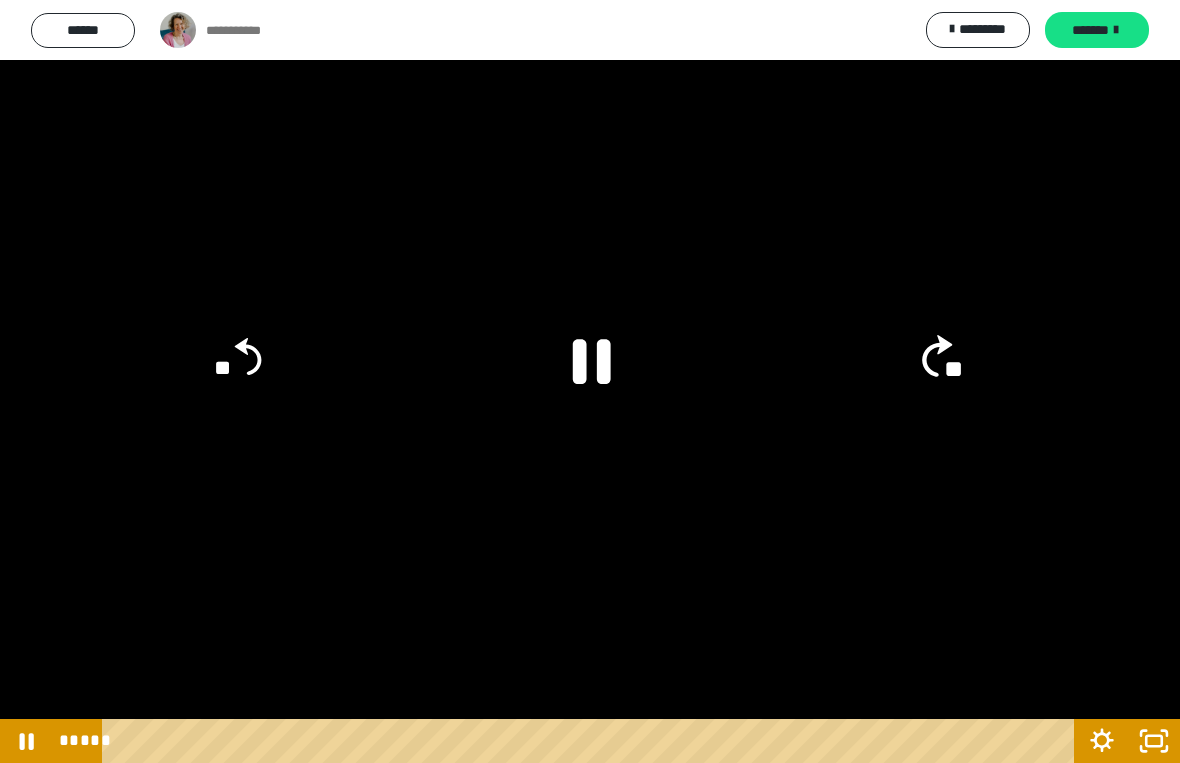 click on "**" 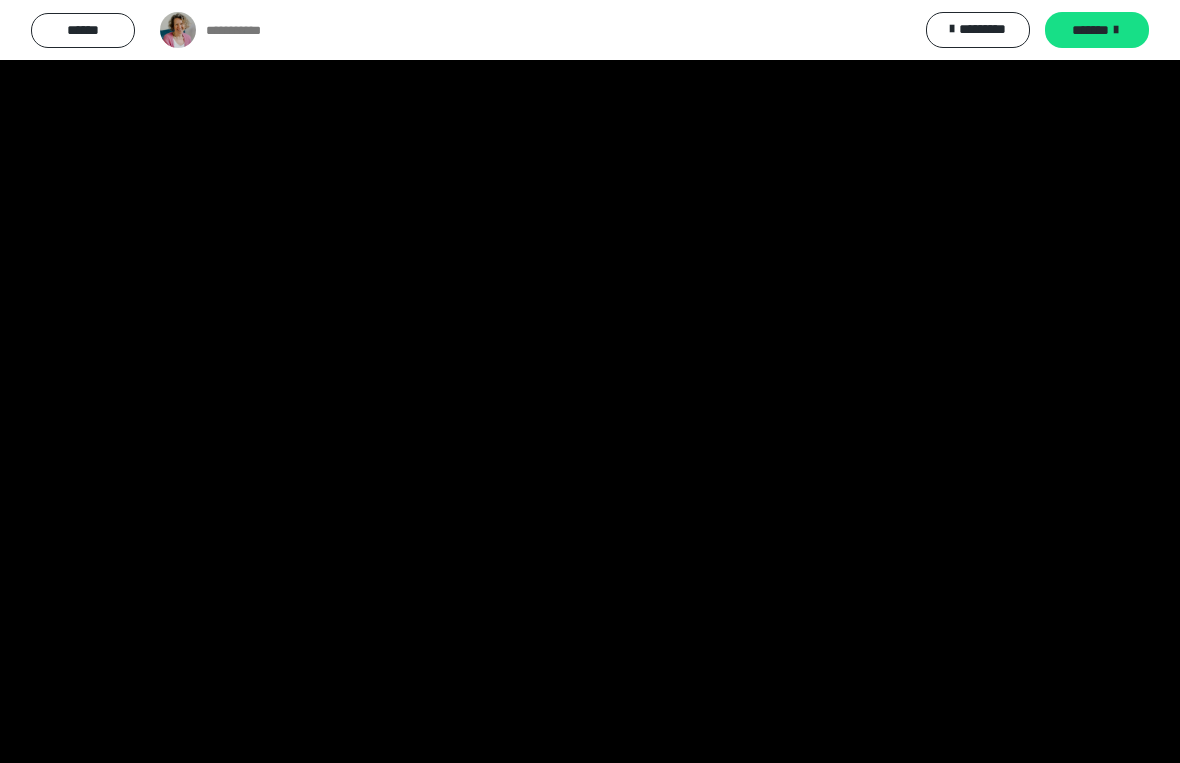 click at bounding box center [590, 381] 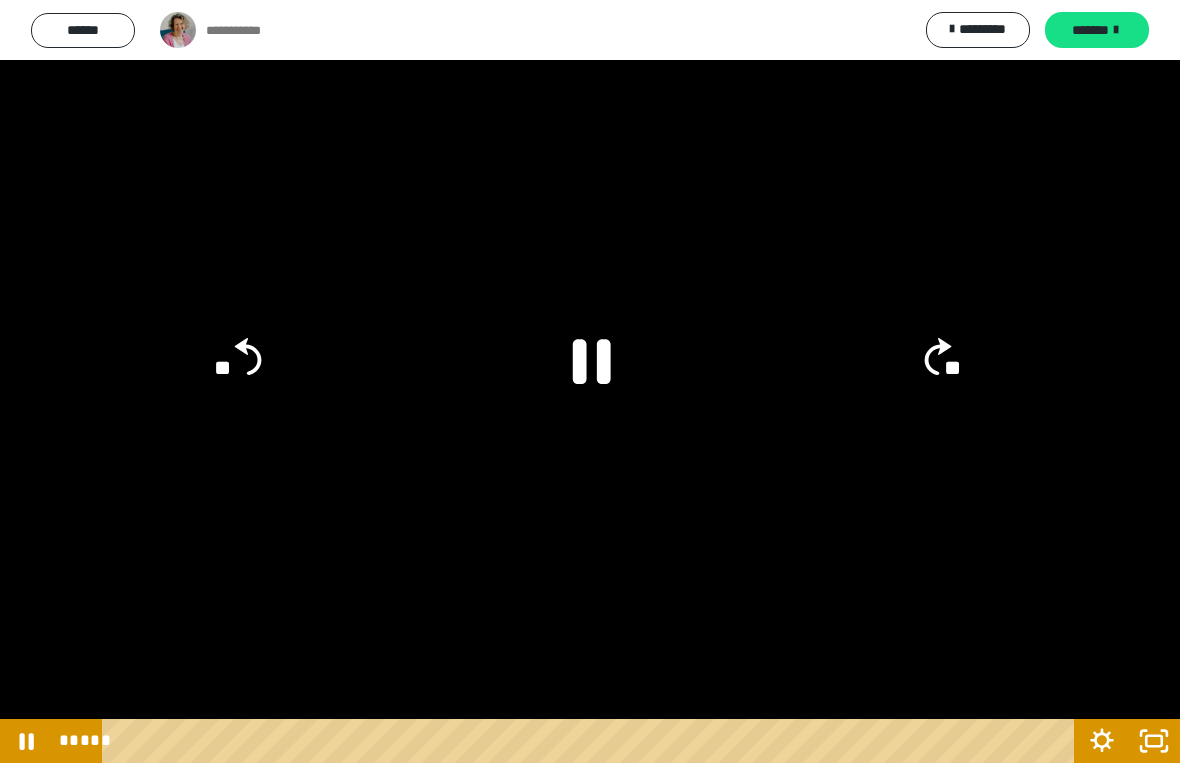 click on "**" 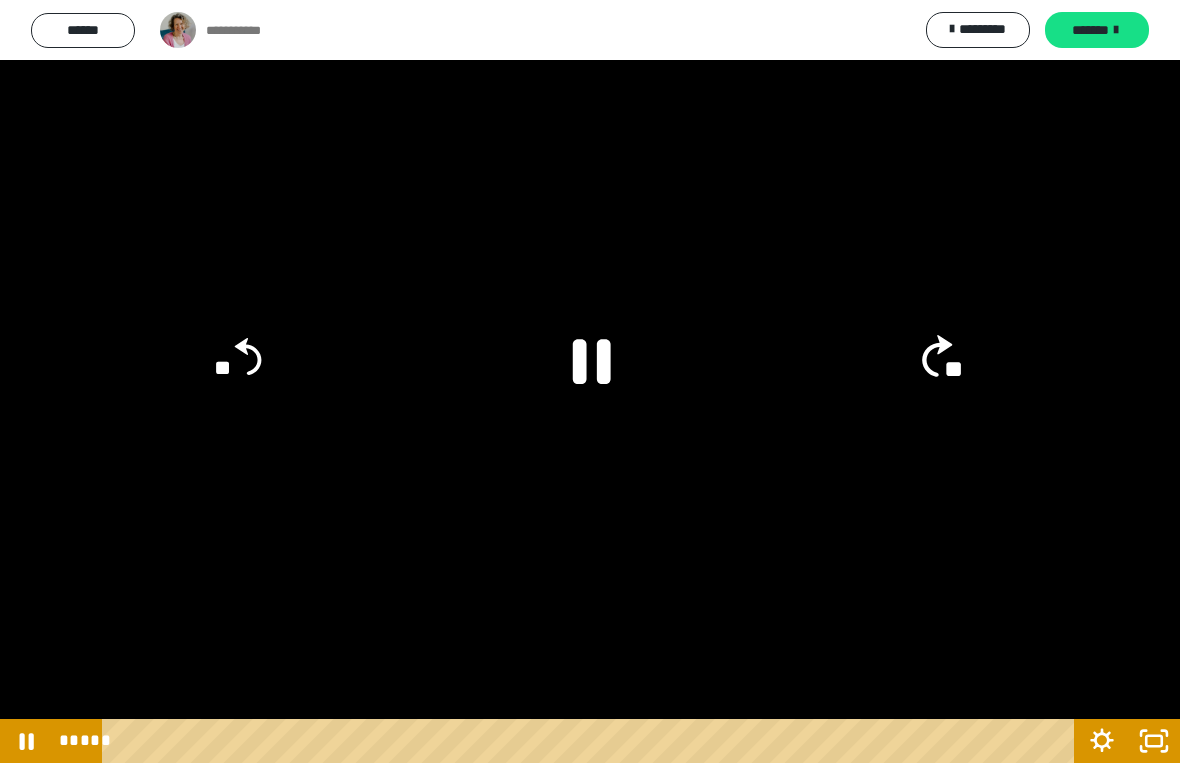 click on "**" 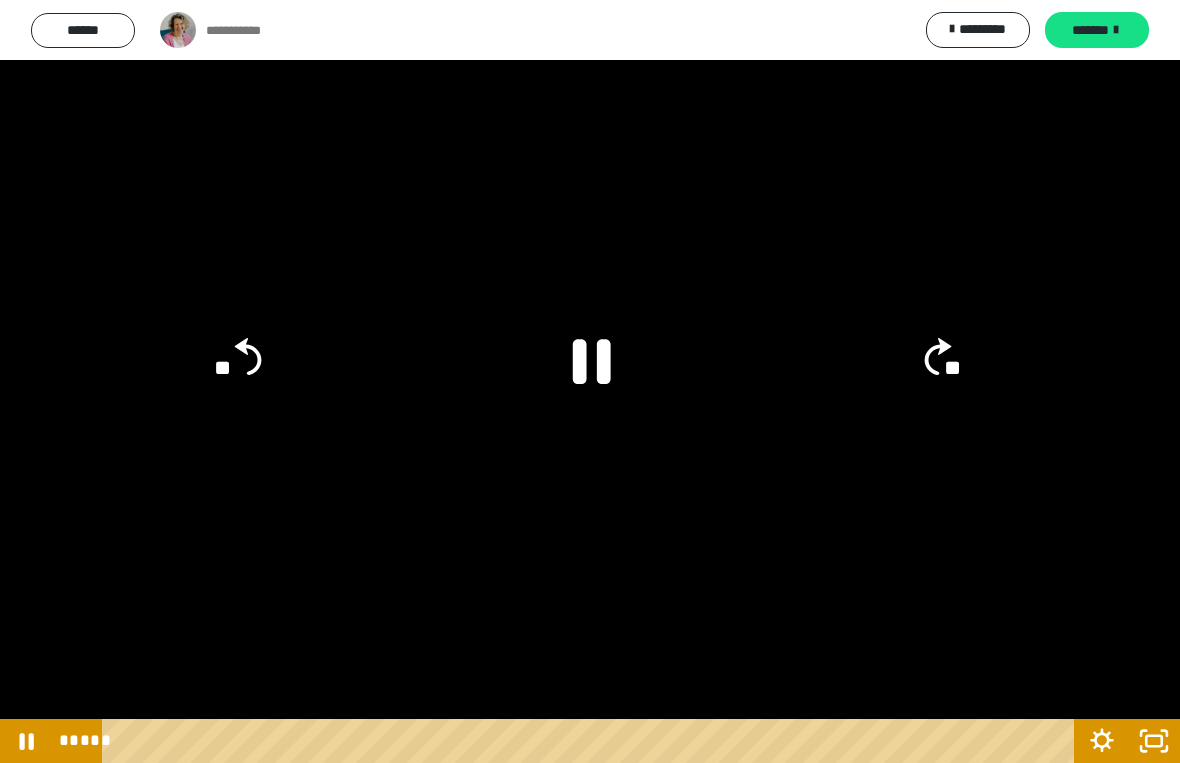 click on "**" 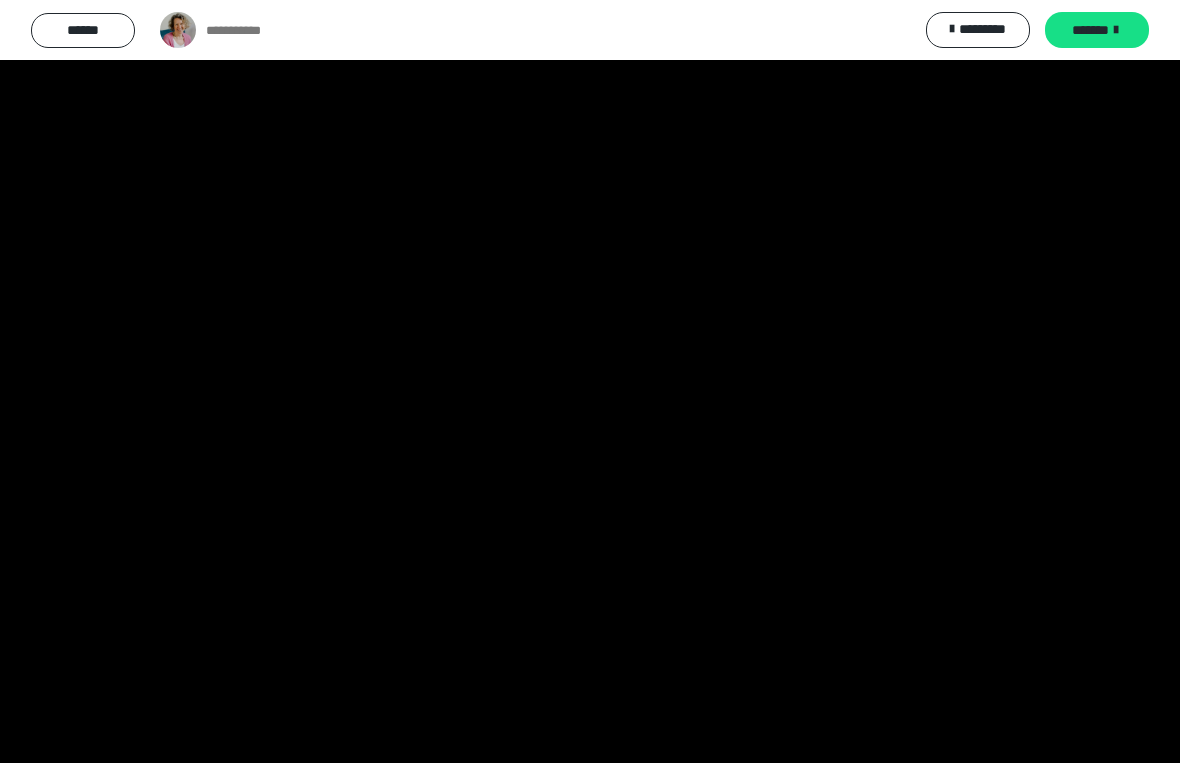 click at bounding box center [590, 381] 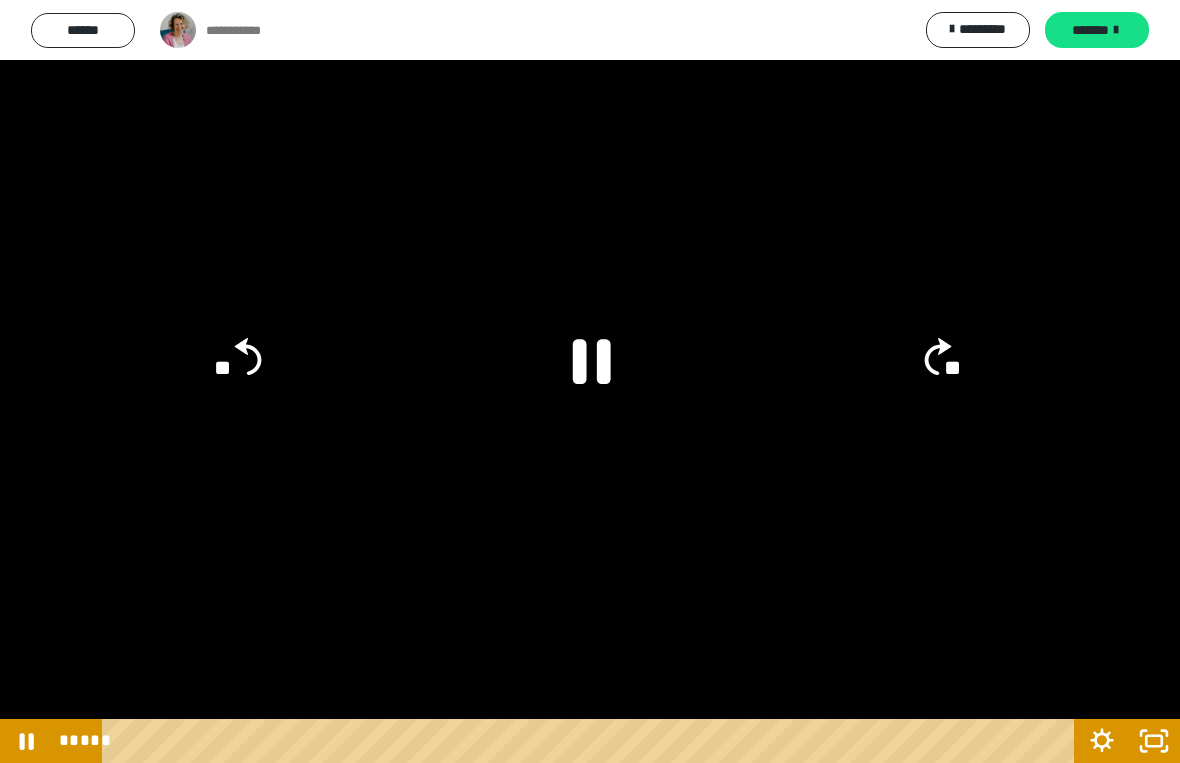 click on "**" 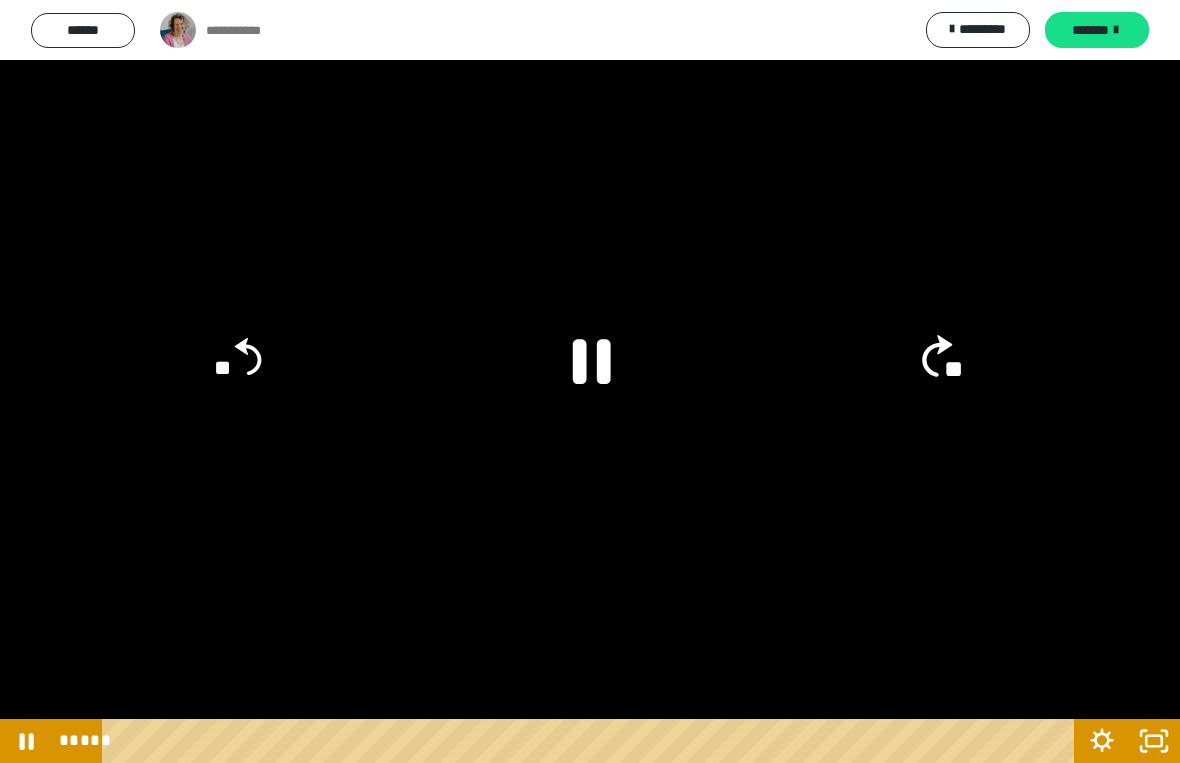 click on "**" 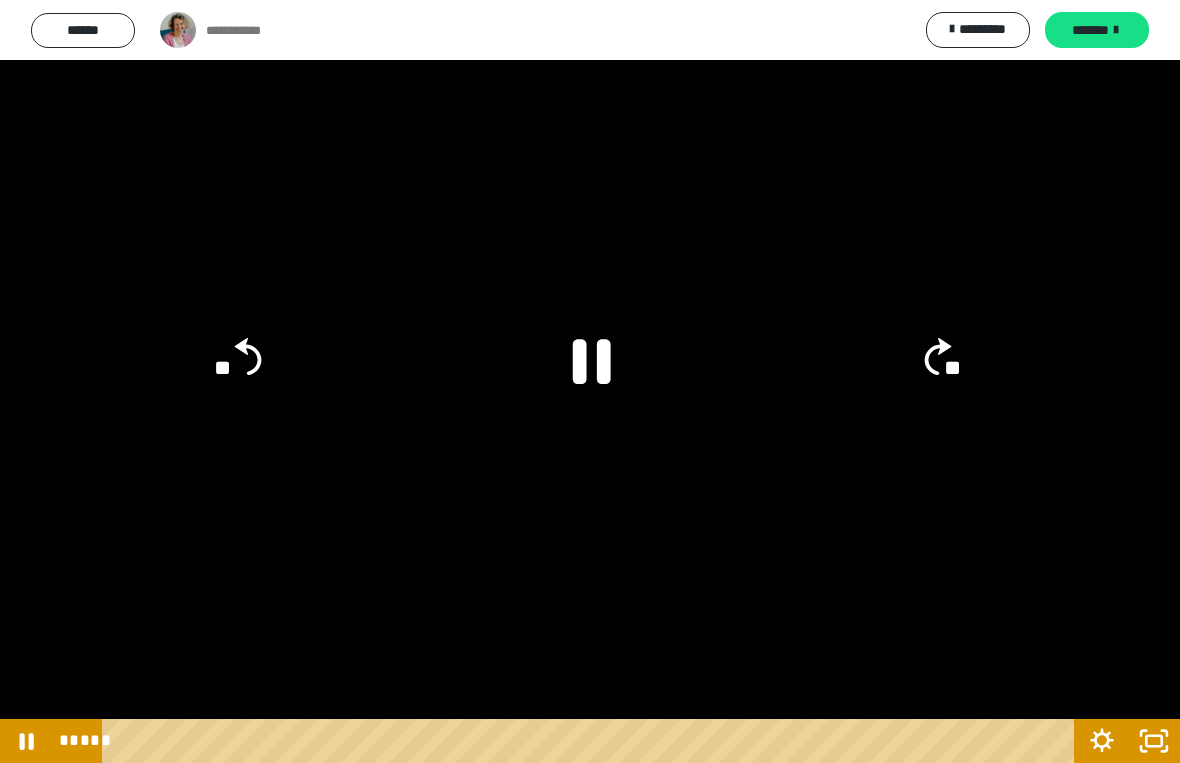 click on "**" 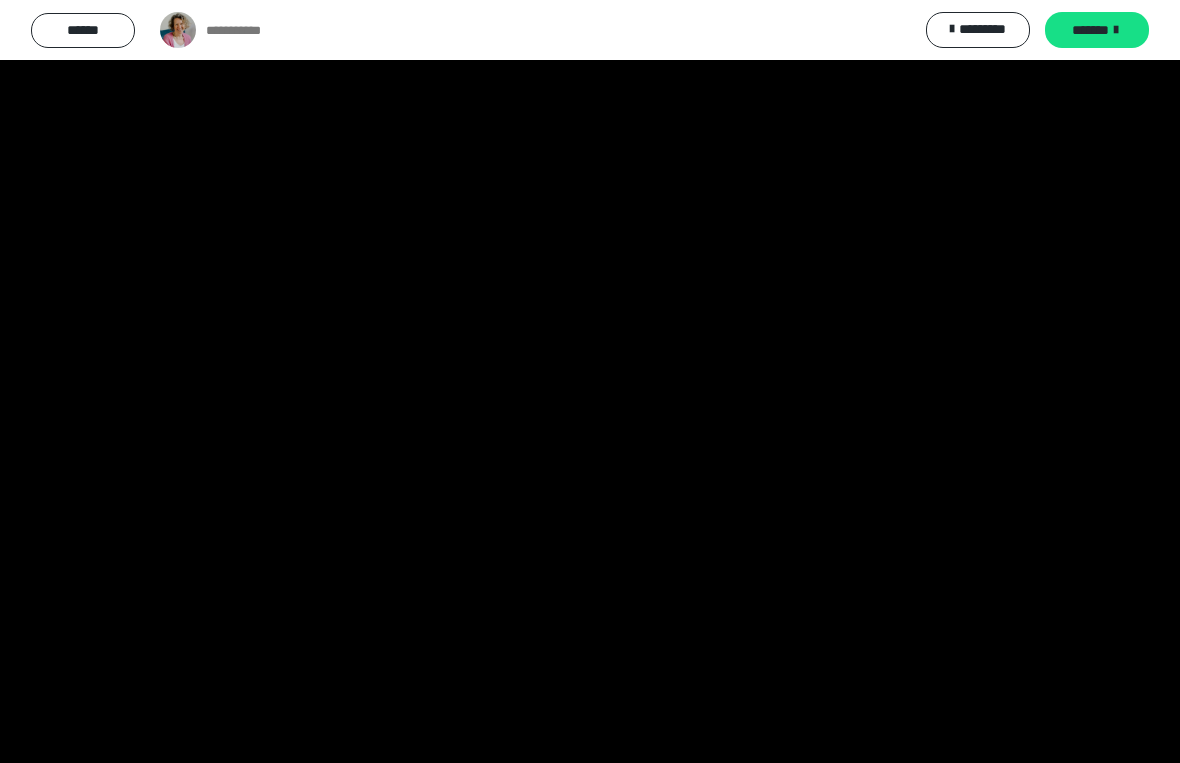 click at bounding box center [590, 381] 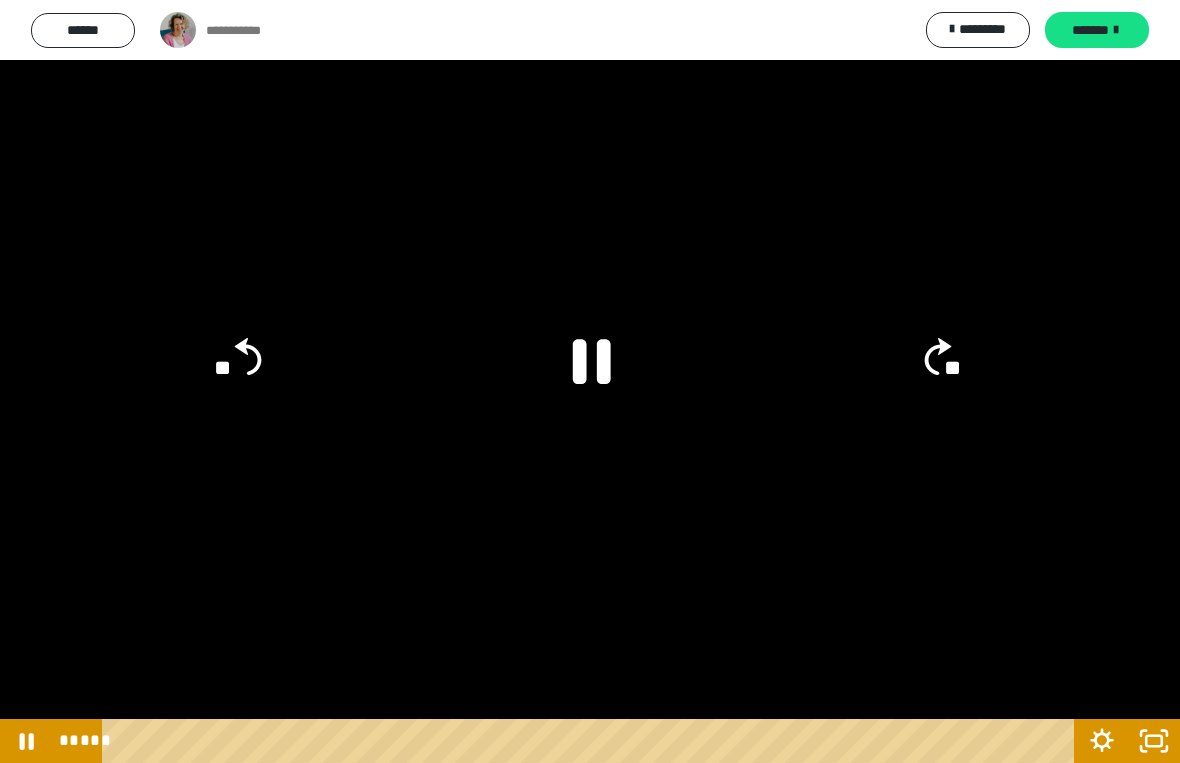 click on "**" 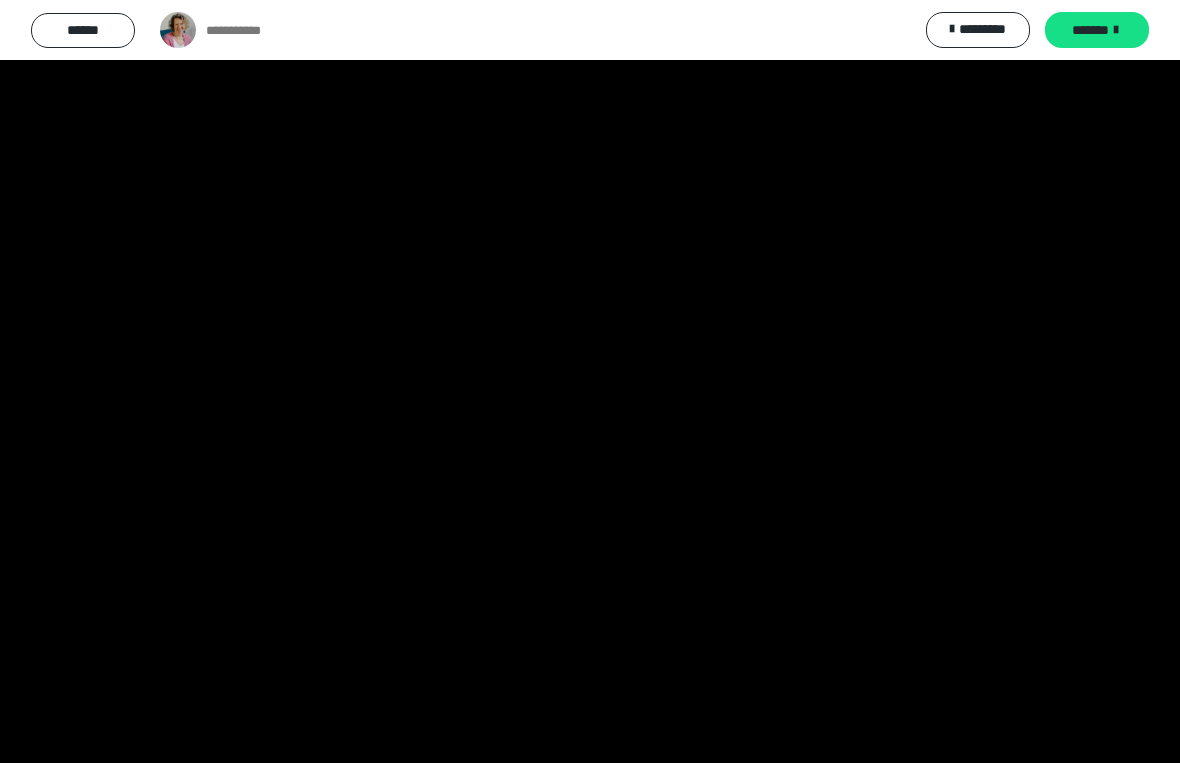 click at bounding box center [590, 381] 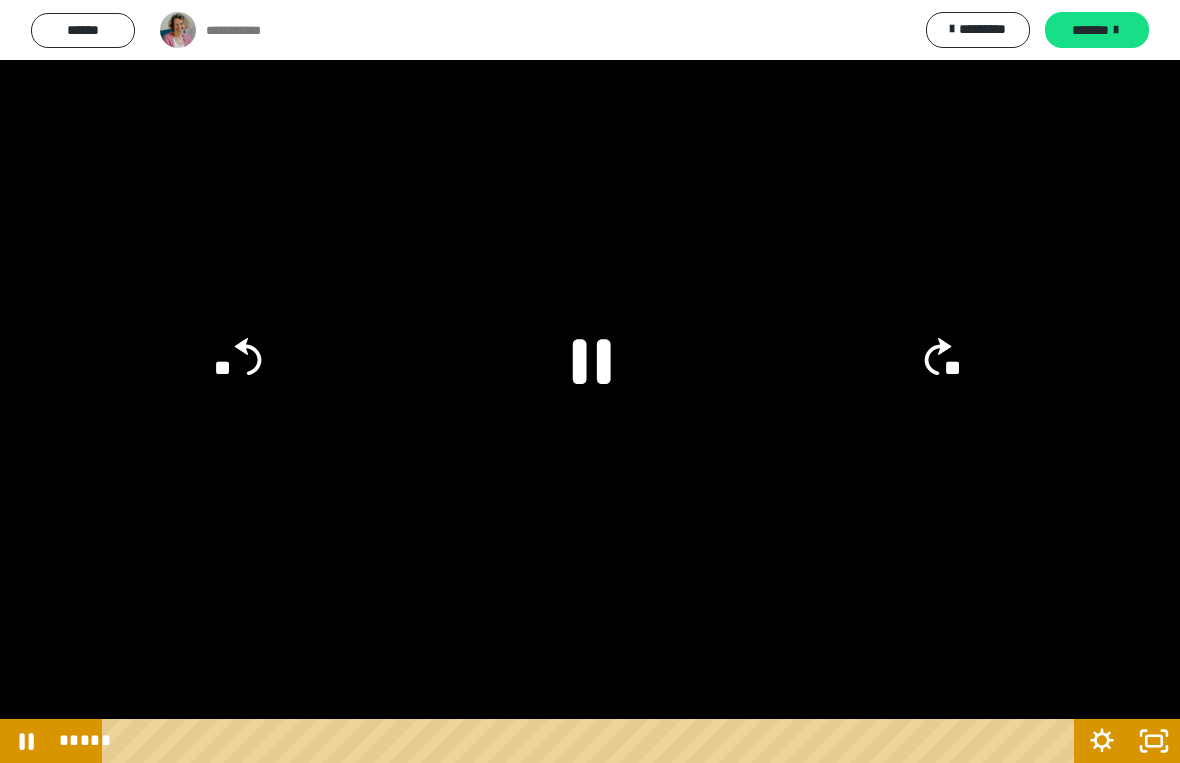click on "**" 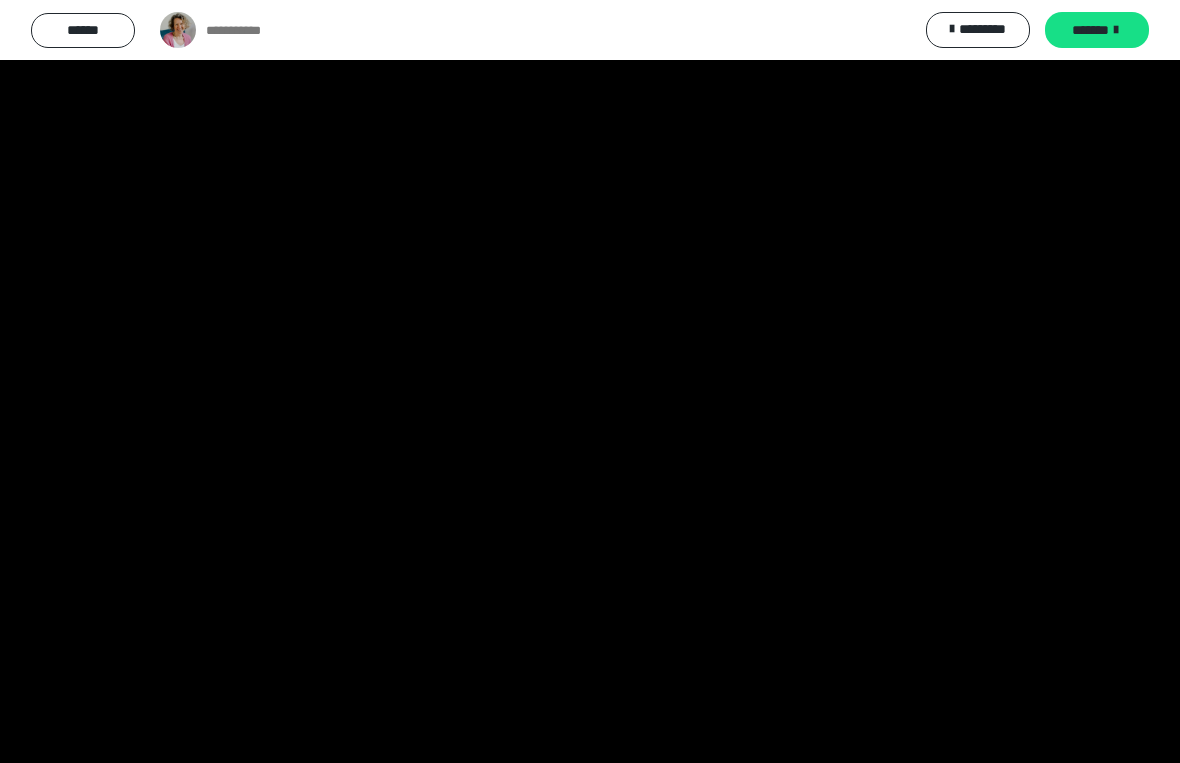 click at bounding box center (590, 381) 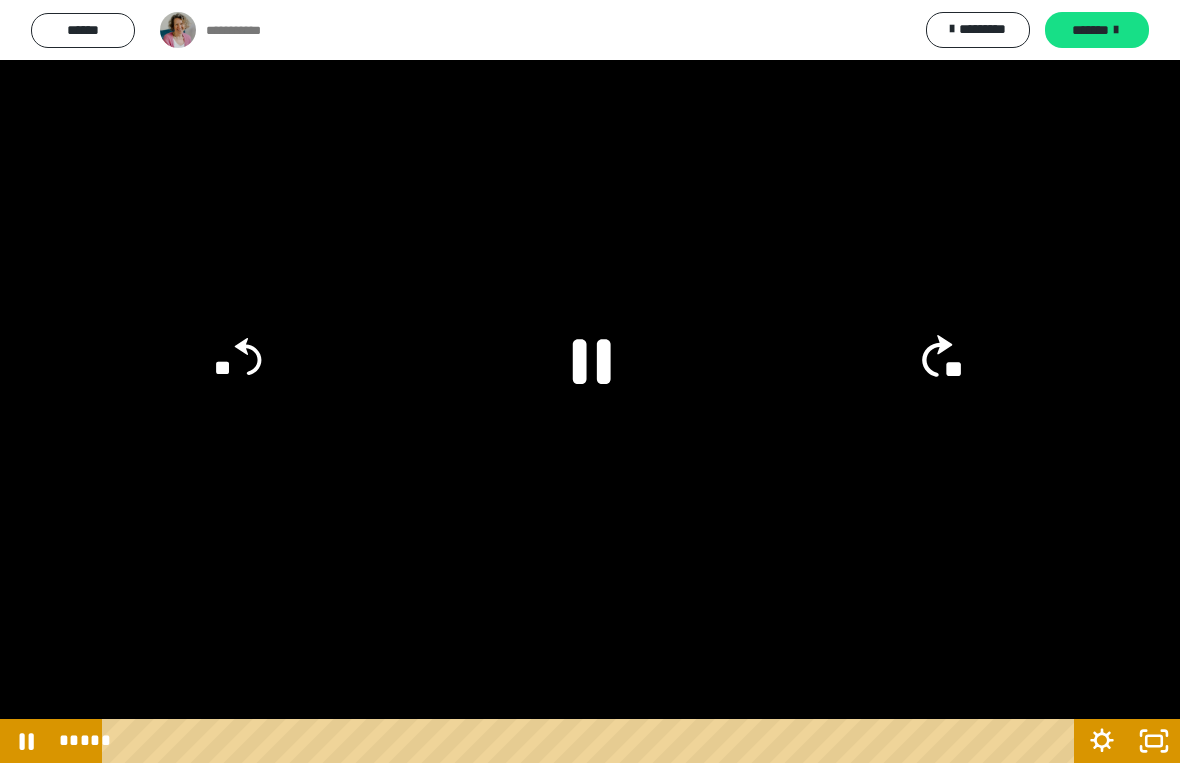 click on "**" 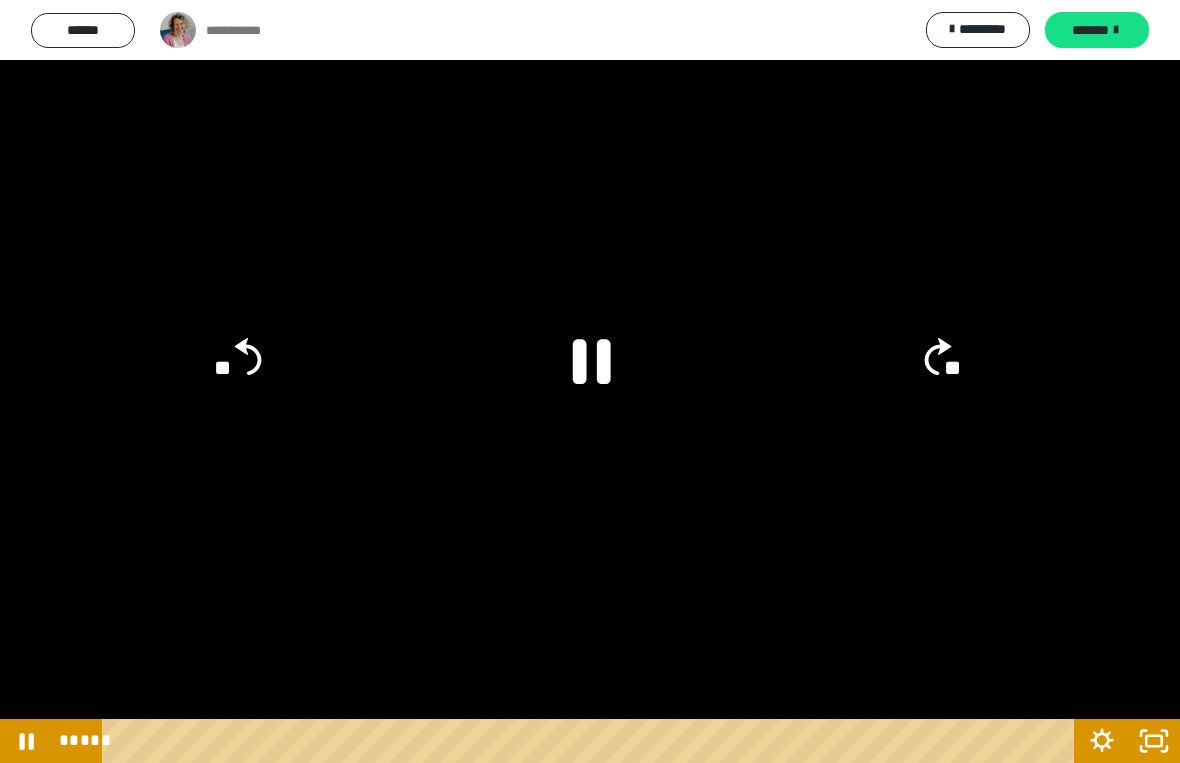 click on "**" 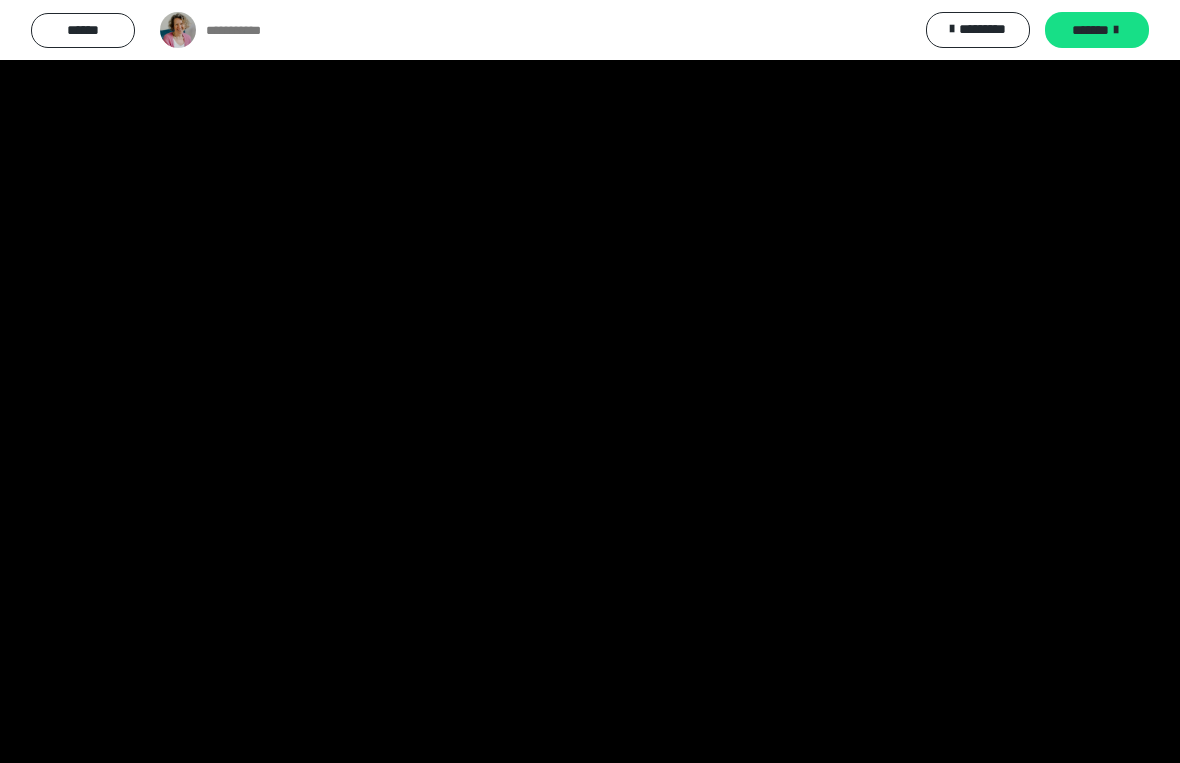 click at bounding box center (590, 381) 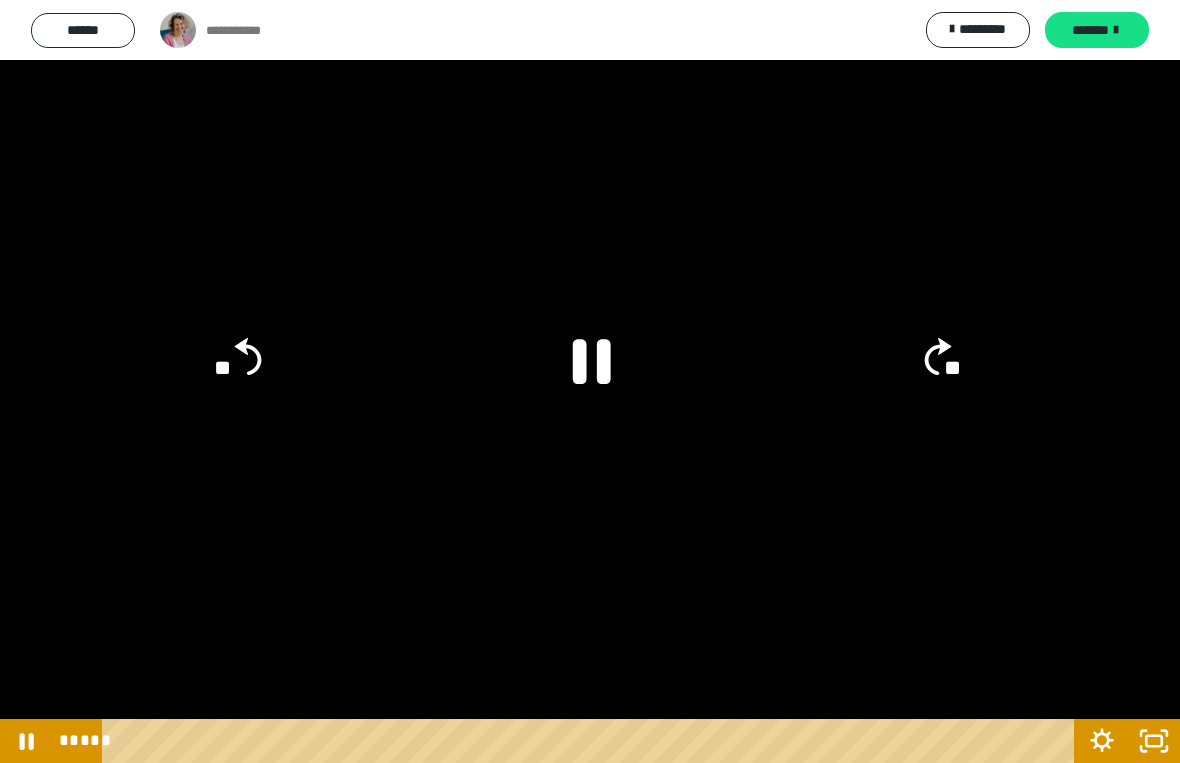 click on "**" 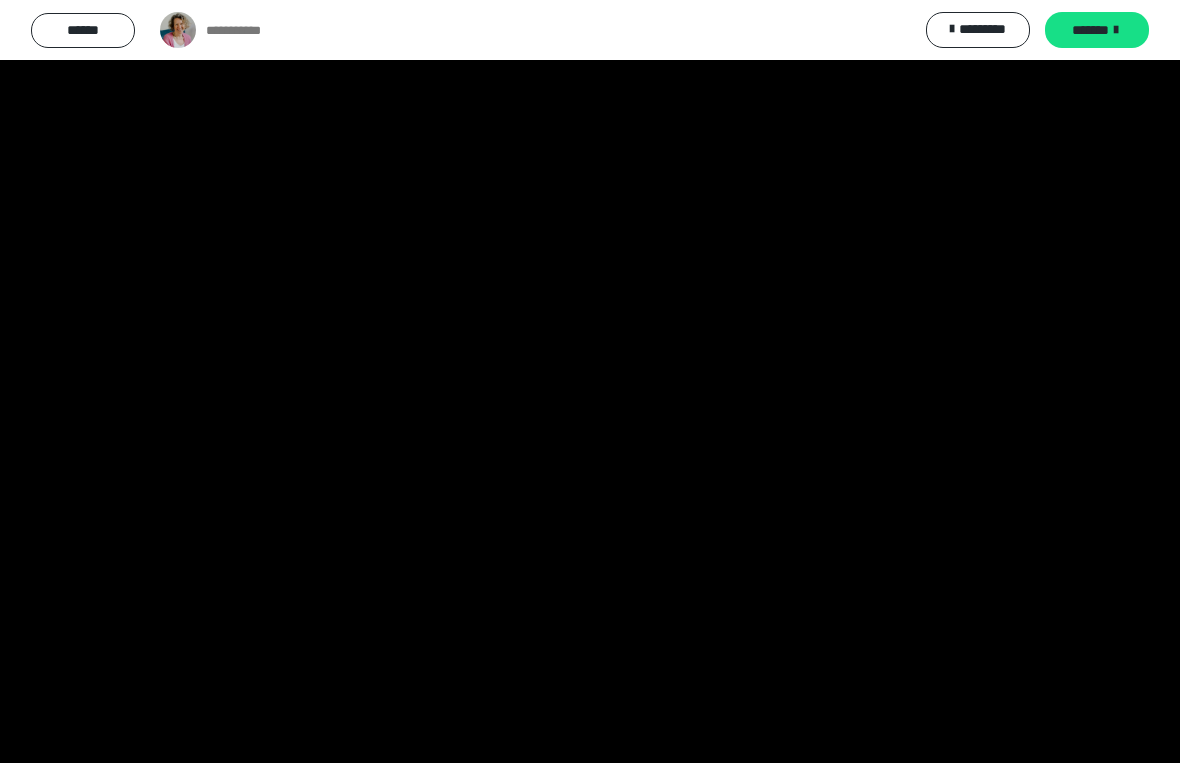 click at bounding box center [590, 381] 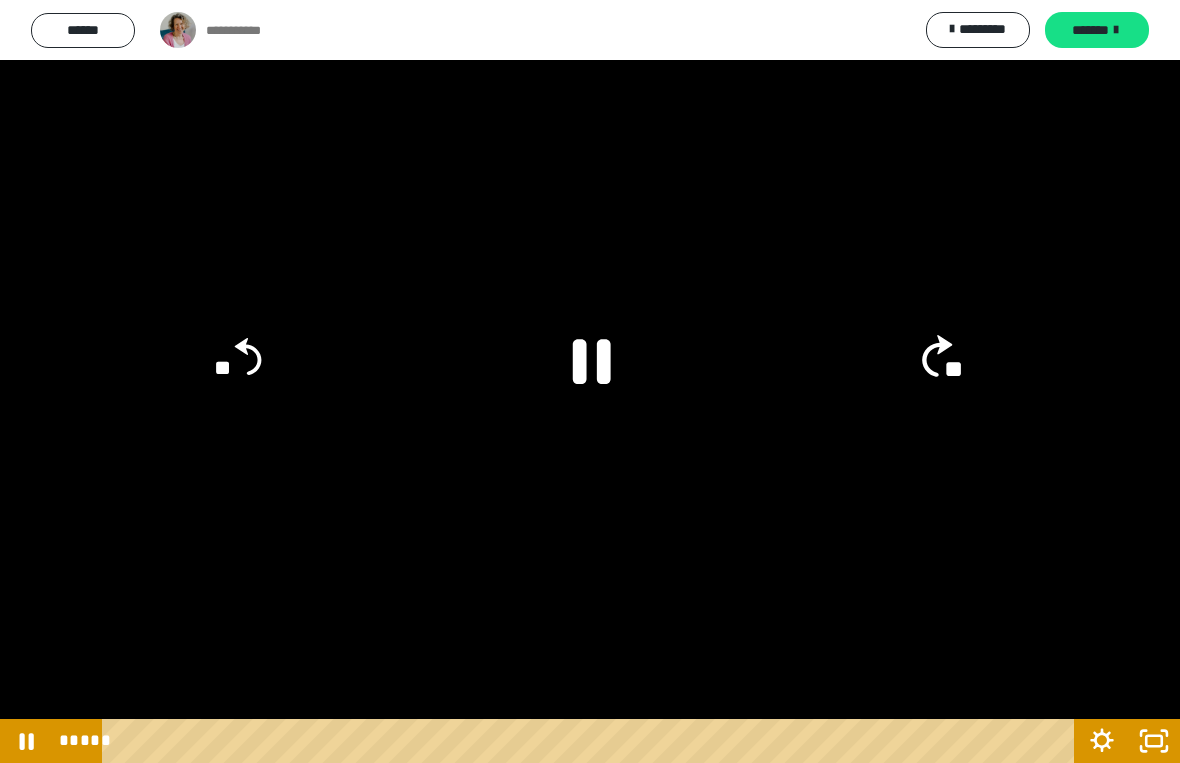 click on "**" 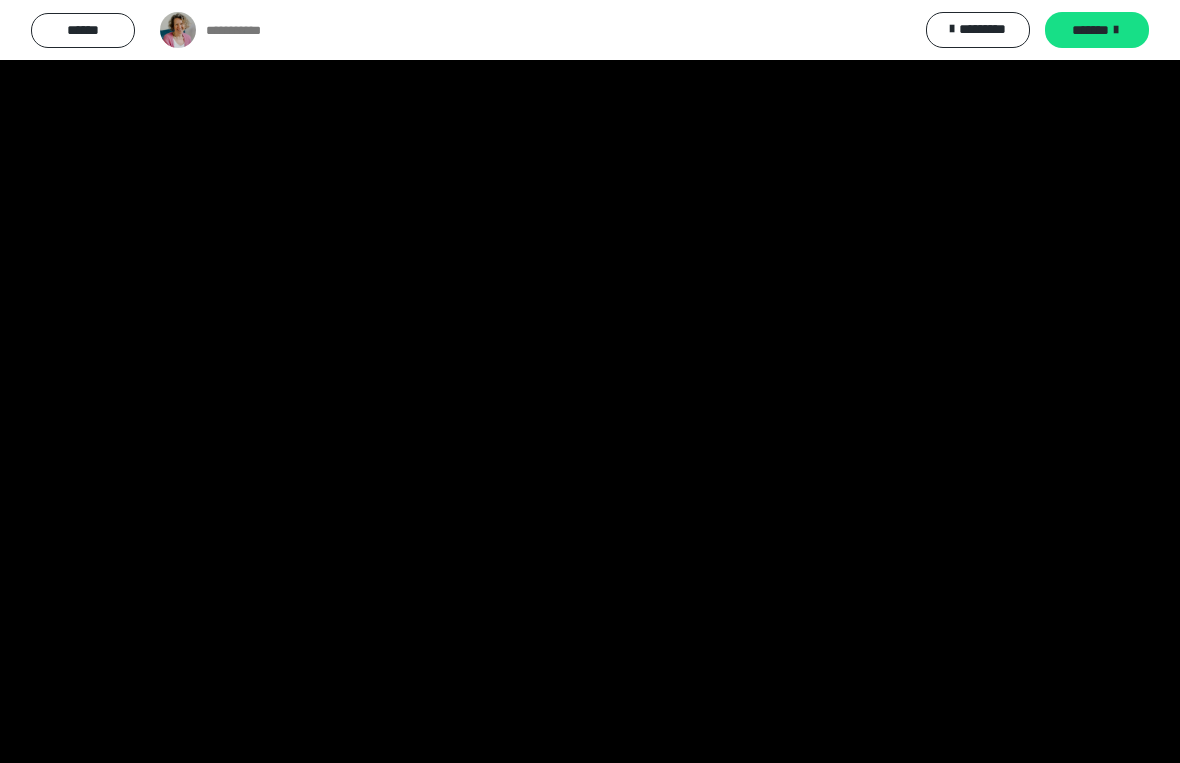 click at bounding box center (590, 381) 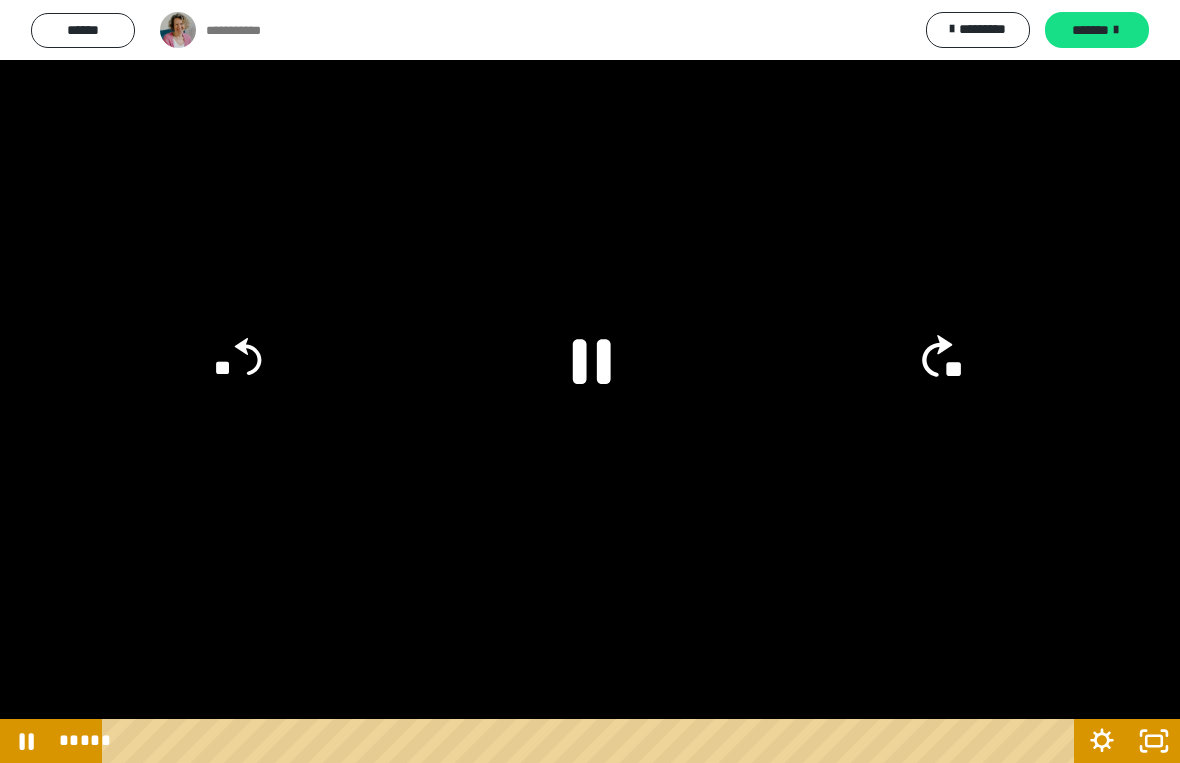click on "**" 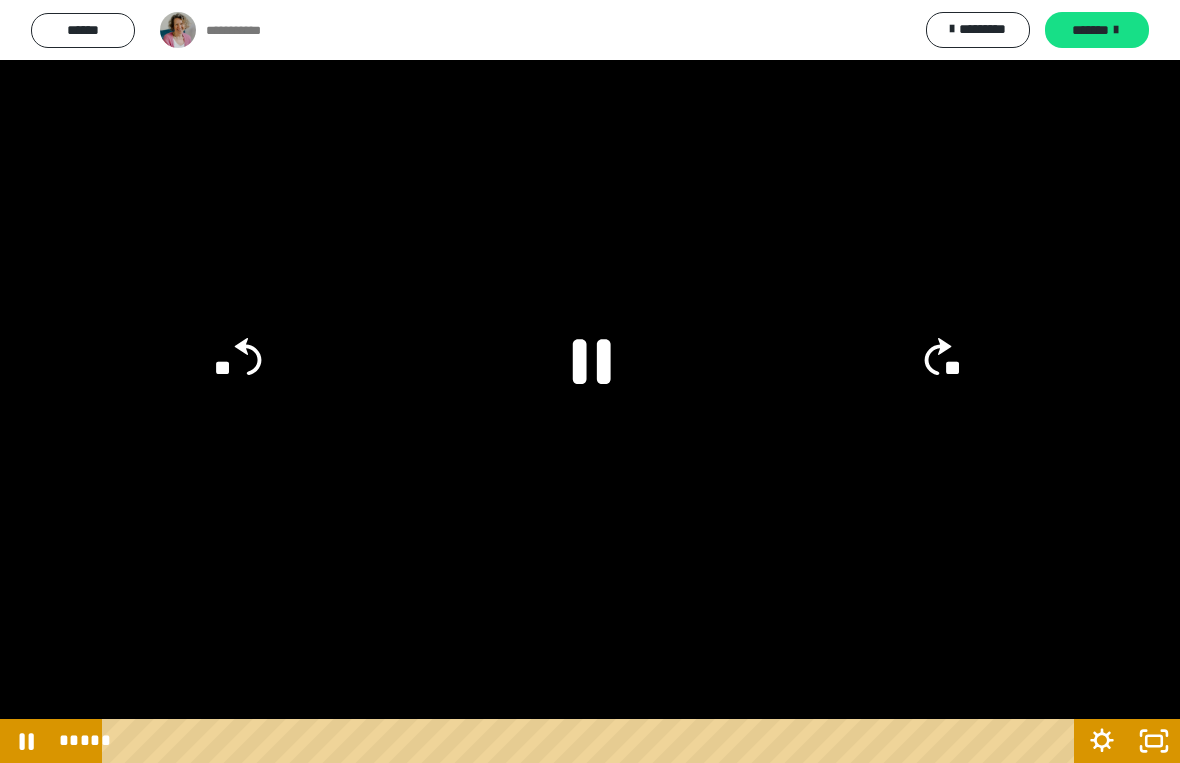 click on "**" 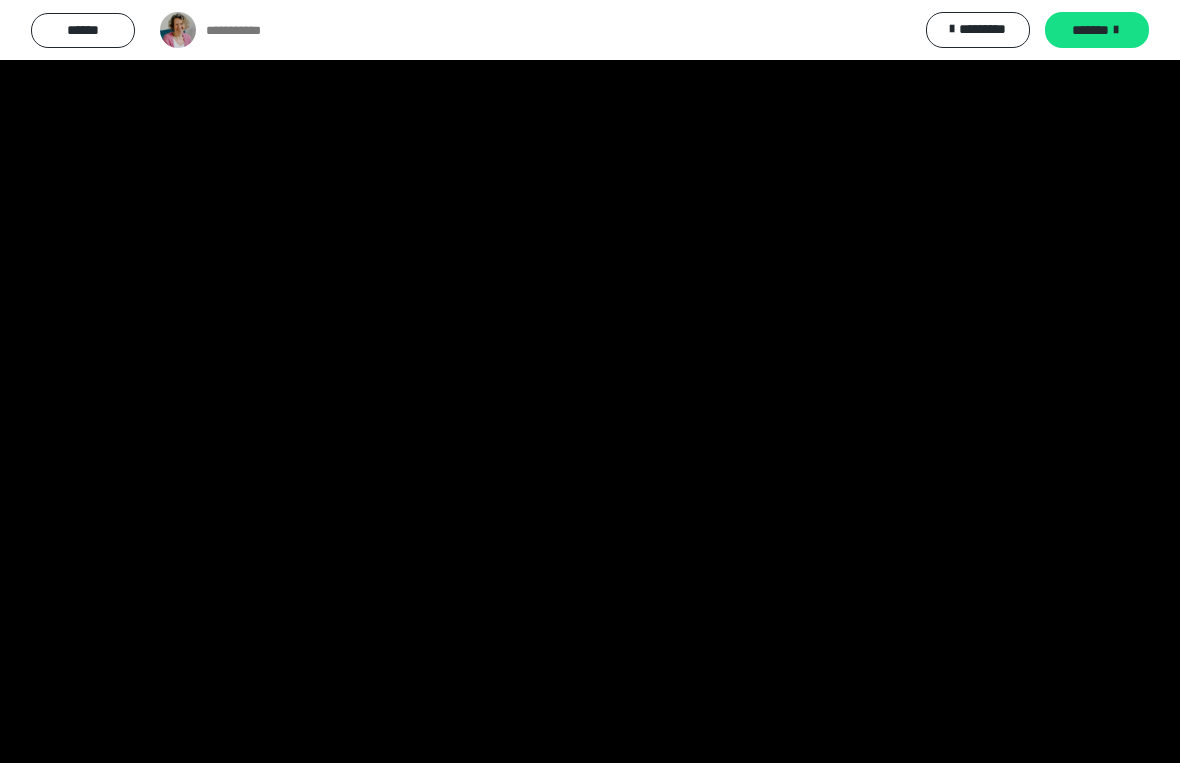 click at bounding box center (590, 381) 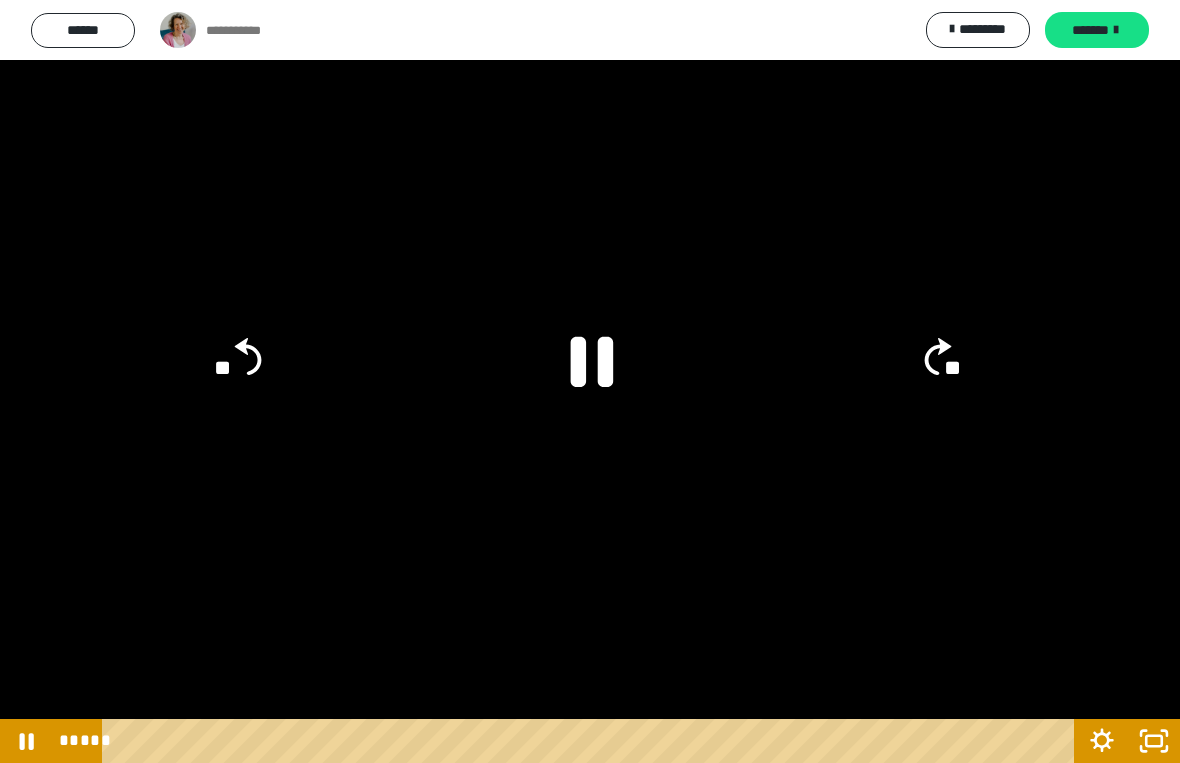 click 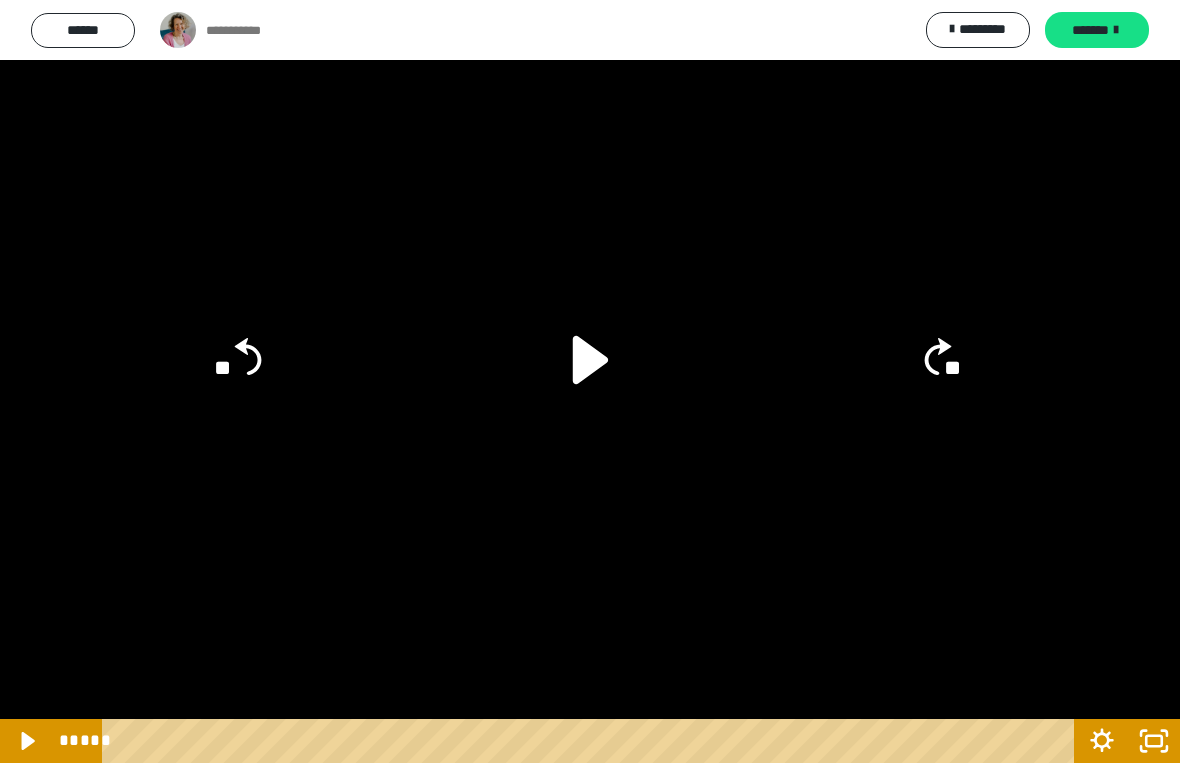 click 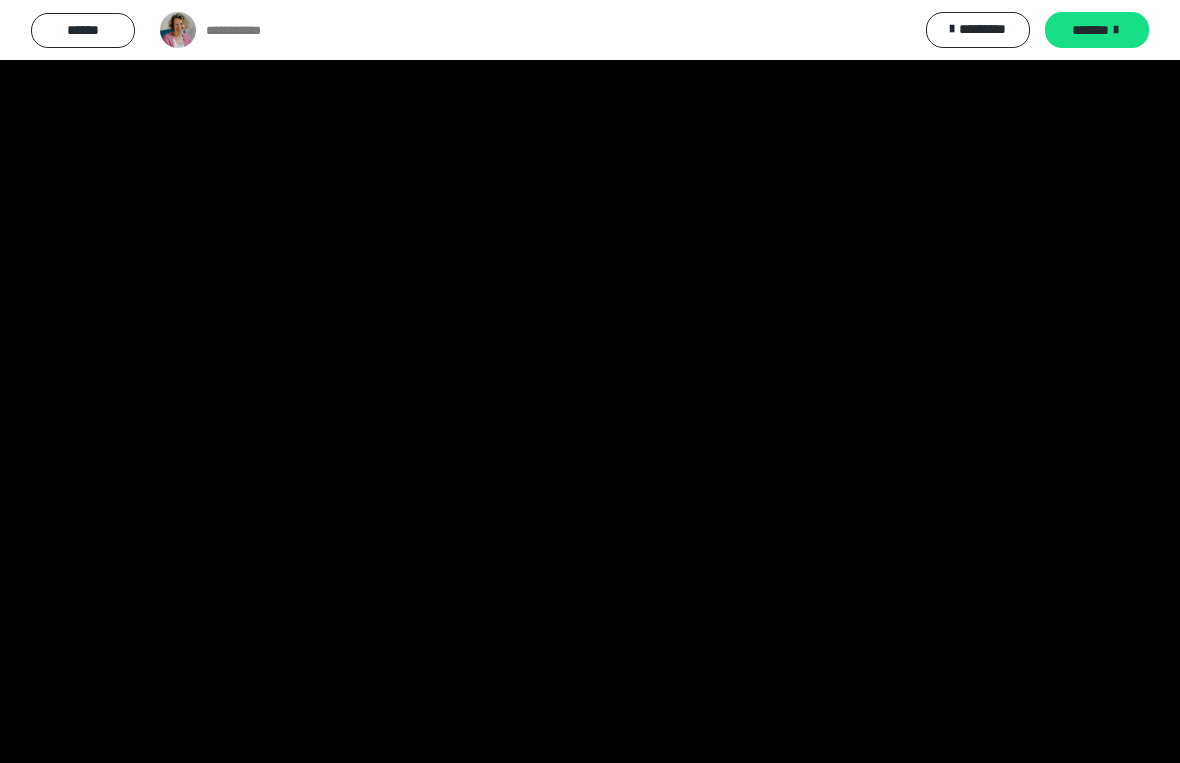 click at bounding box center (590, 381) 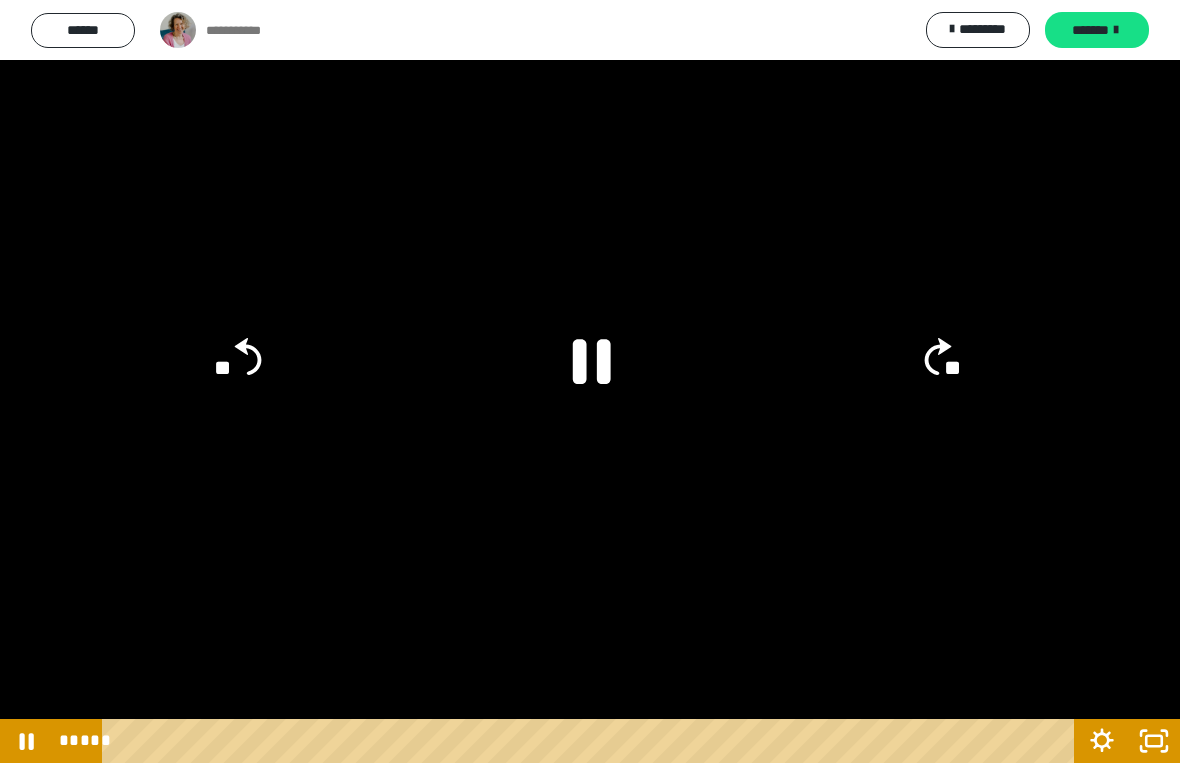 click 